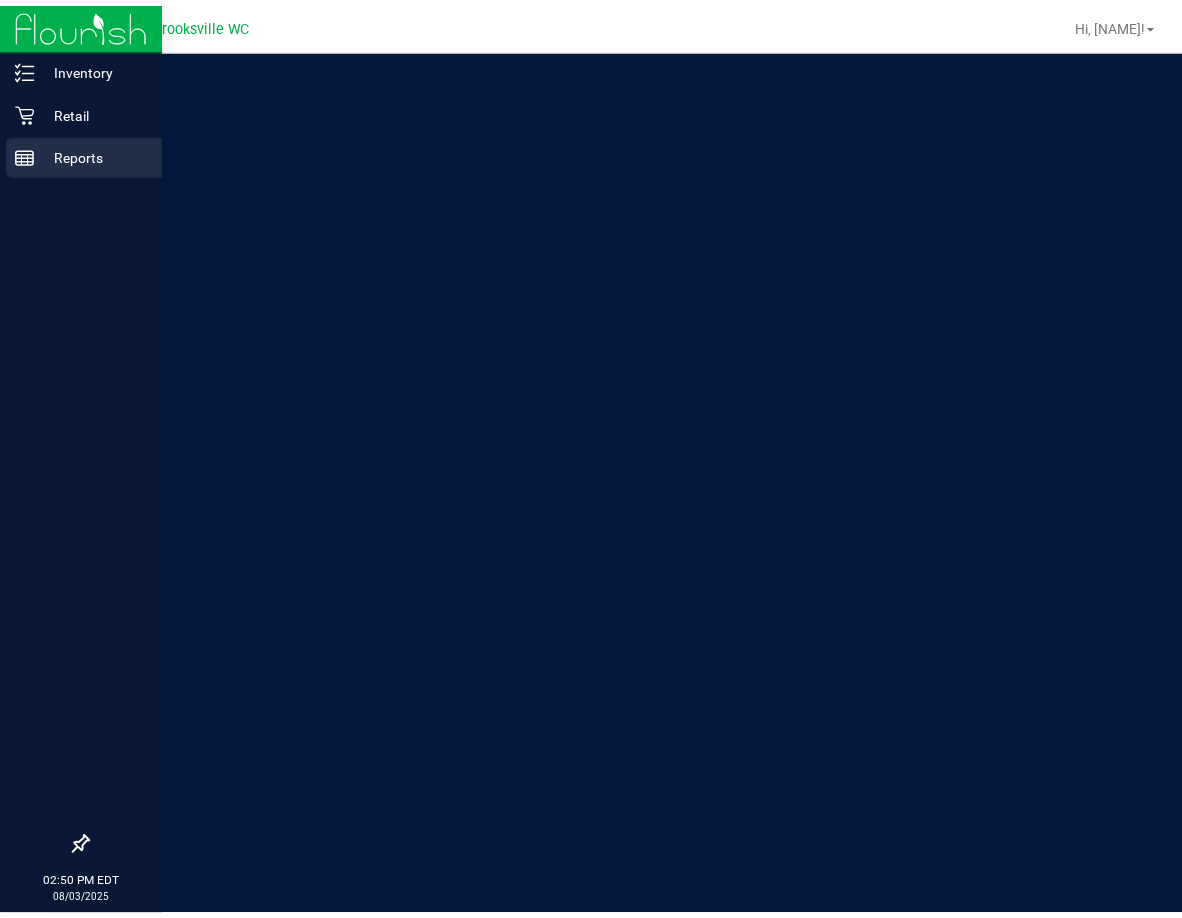 scroll, scrollTop: 0, scrollLeft: 0, axis: both 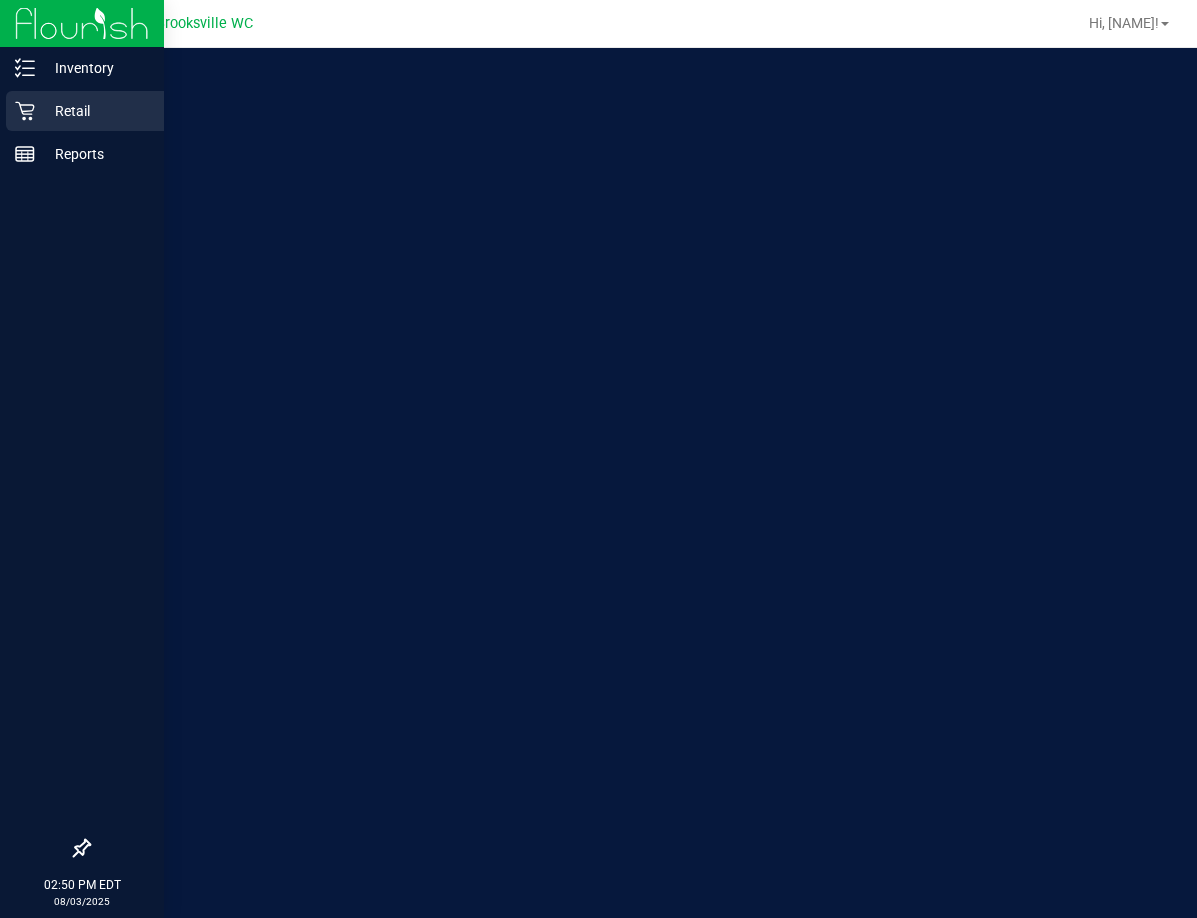 click on "Retail" at bounding box center [95, 111] 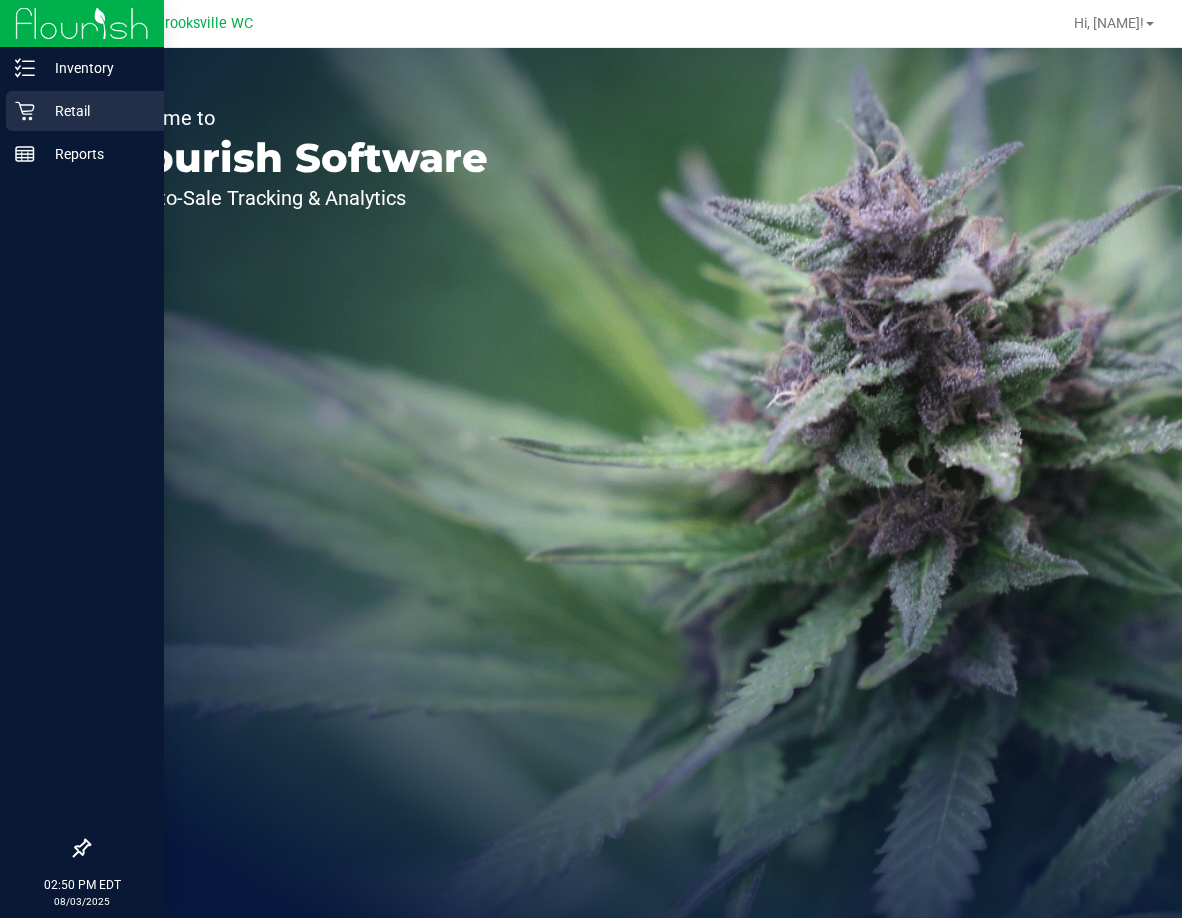 scroll, scrollTop: 0, scrollLeft: 0, axis: both 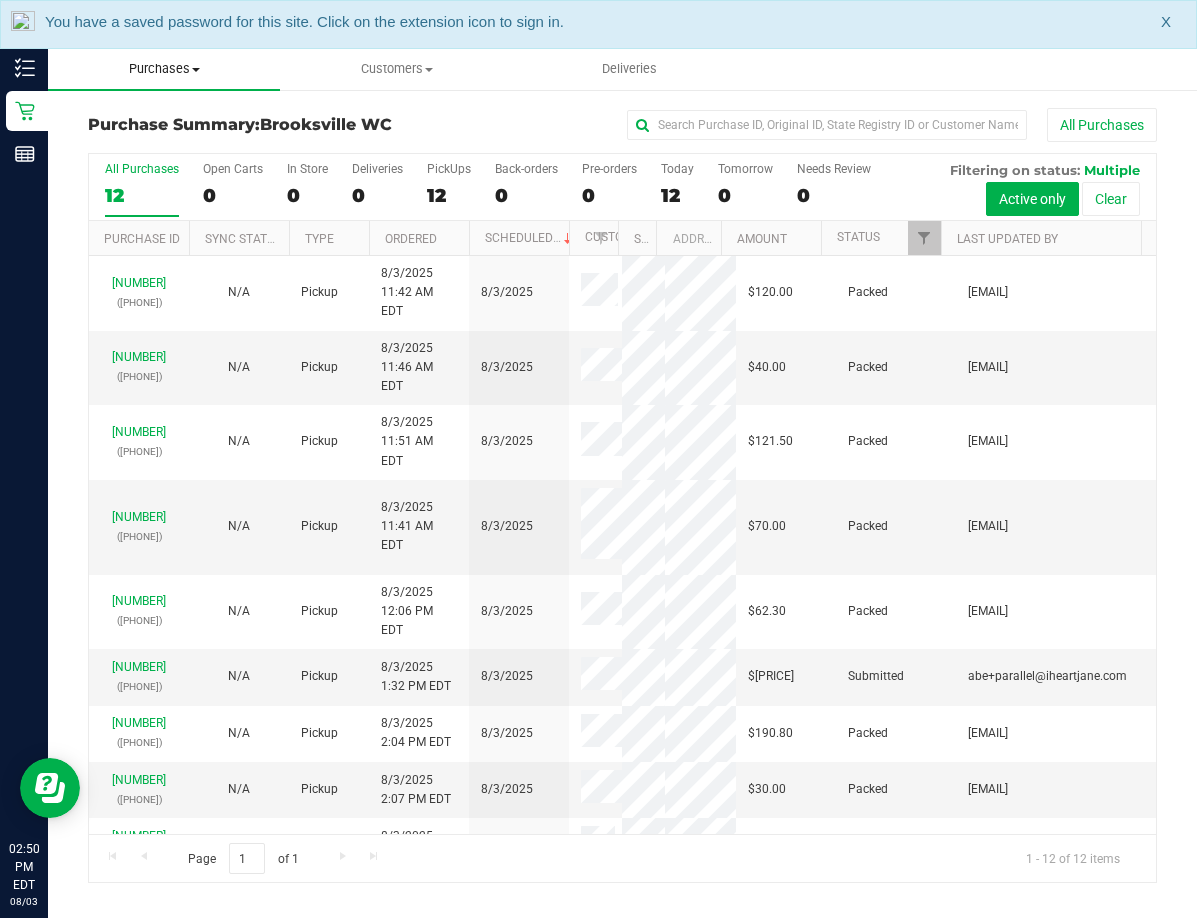 click on "Purchases" at bounding box center [164, 69] 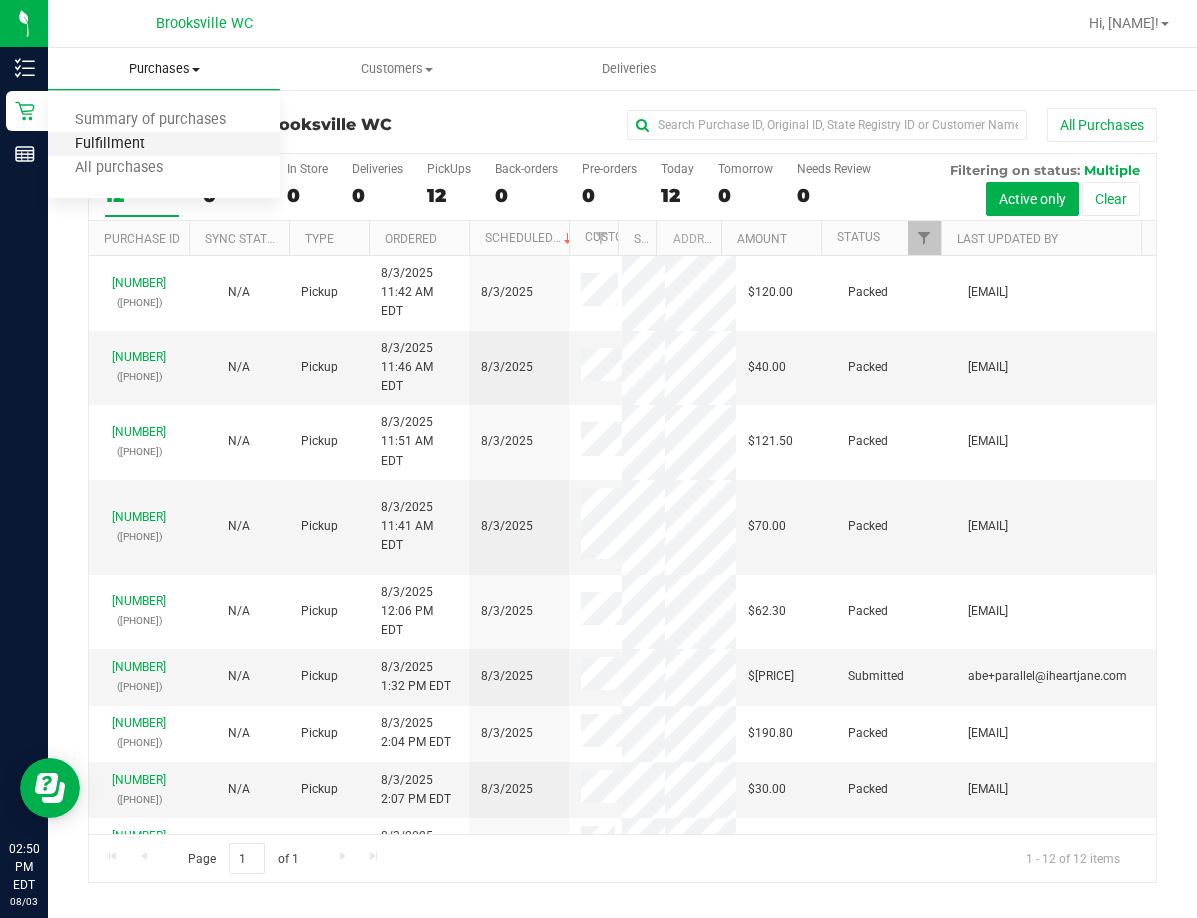 click on "Fulfillment" at bounding box center (110, 144) 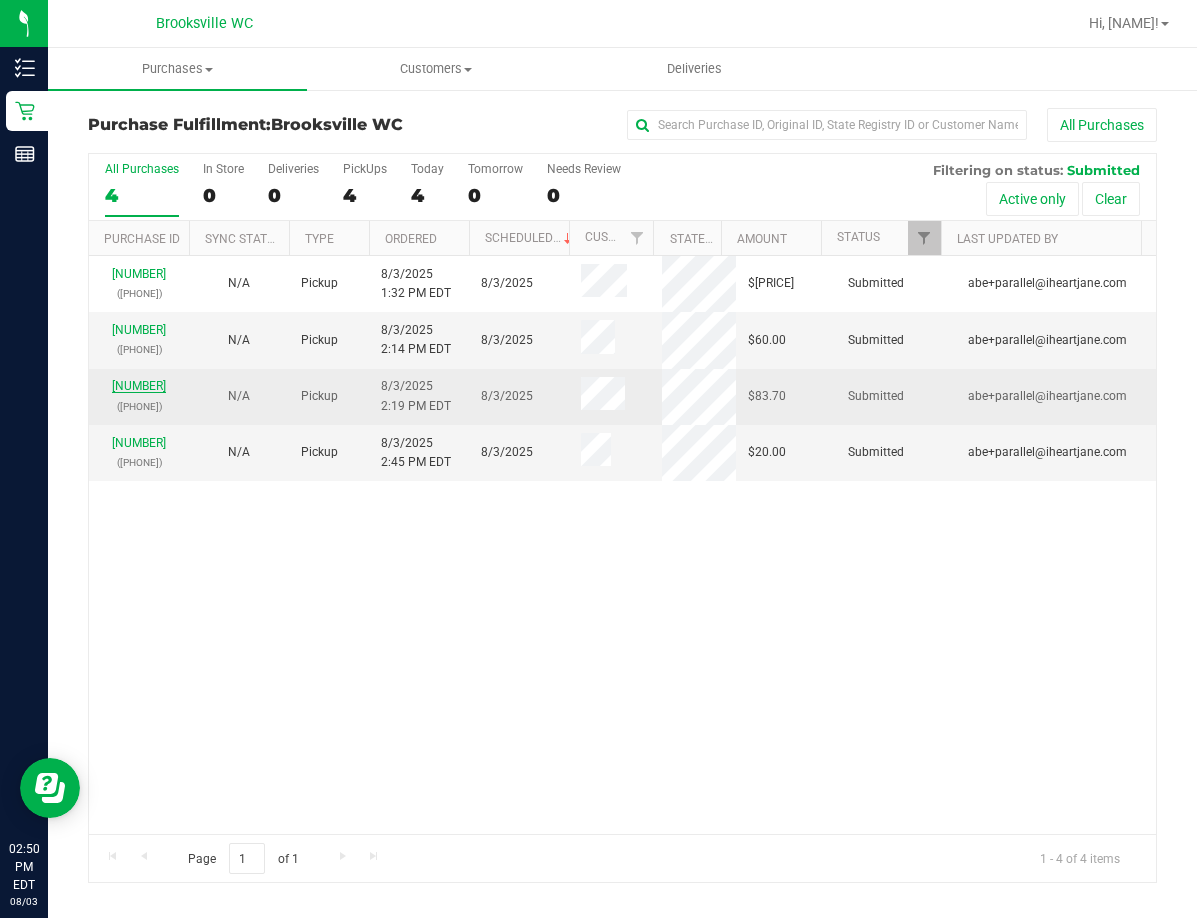 click on "[NUMBER]" at bounding box center (139, 386) 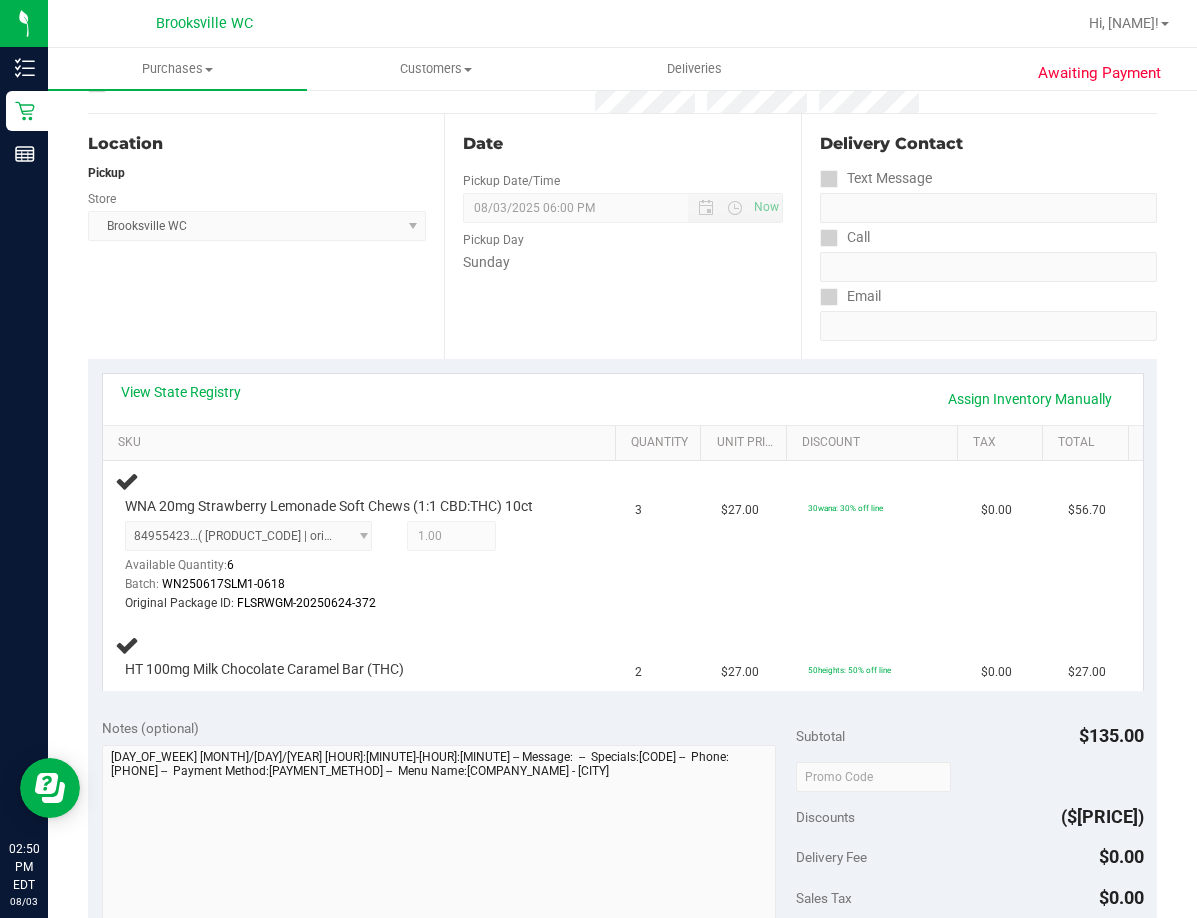 scroll, scrollTop: 200, scrollLeft: 0, axis: vertical 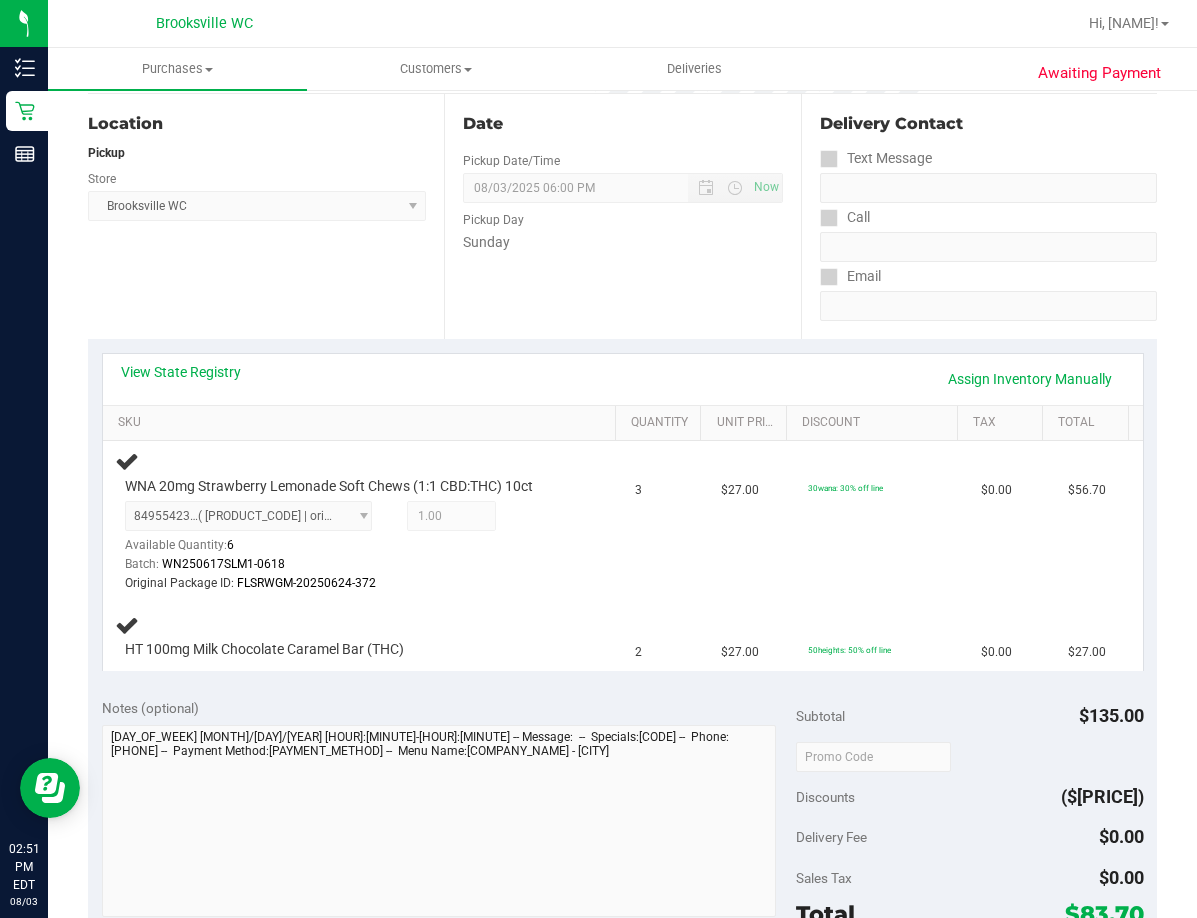 click on "Location
Pickup
Store
Brooksville WC Select Store Bonita Springs WC Boynton Beach WC Bradenton WC Brandon WC Brooksville WC Call Center Clermont WC Crestview WC Deerfield Beach WC Delray Beach WC Deltona WC Ft Walton Beach WC Ft. Lauderdale WC Ft. Myers WC Gainesville WC Jax Atlantic WC JAX DC REP Jax WC Key West WC Lakeland WC Largo WC Lehigh Acres DC REP Merritt Island WC Miami 72nd WC Miami Beach WC Miami Dadeland WC Miramar DC REP New Port Richey WC North Palm Beach WC North Port WC Ocala WC Orange Park WC Orlando Colonial WC Orlando DC REP Orlando WC Oviedo WC Palm Bay WC Palm Coast WC Panama City WC Pensacola WC Port Orange WC Port St. Lucie WC Sebring WC South Tampa WC St. Pete WC Summerfield WC Tallahassee DC REP Tallahassee WC Tampa DC Testing Tampa Warehouse Tampa WC TX Austin DC TX Plano Retail WPB DC" at bounding box center [266, 216] 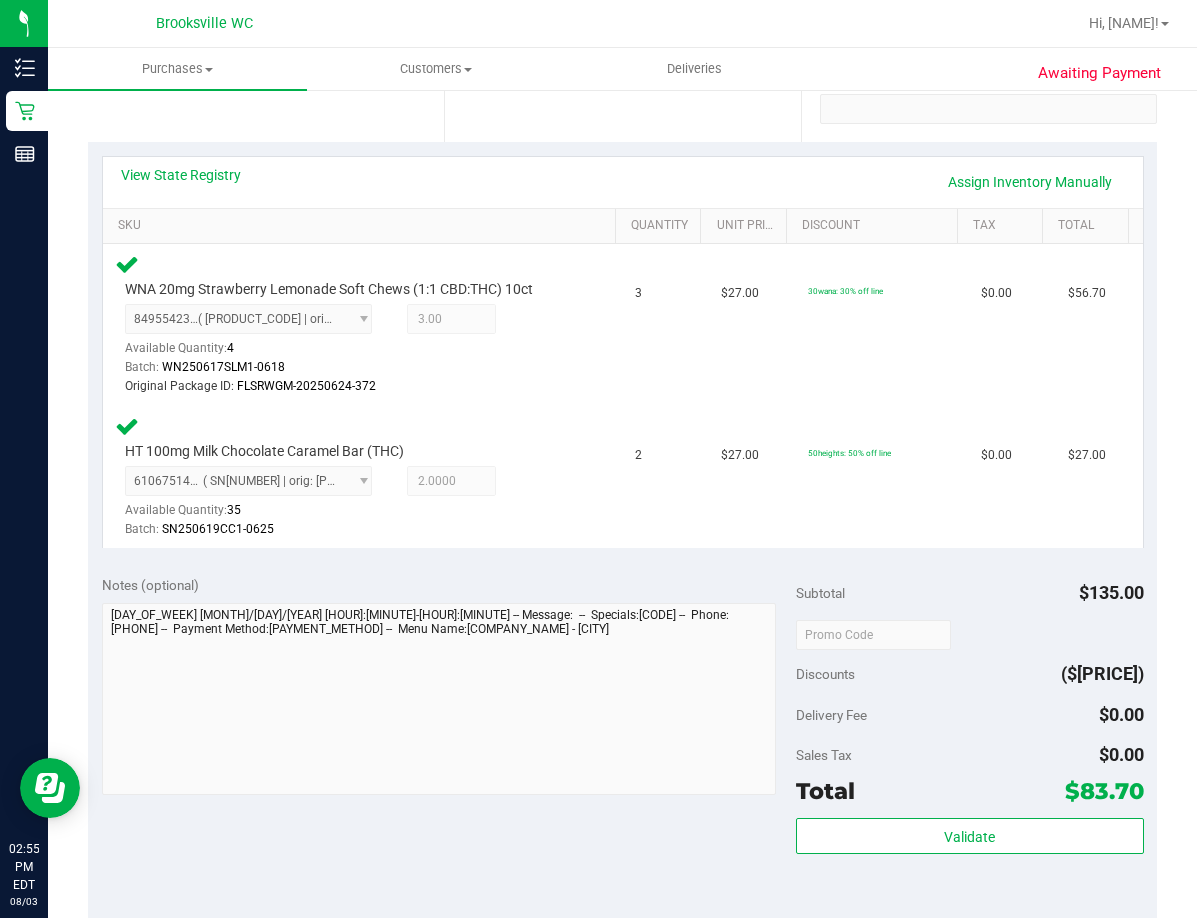 scroll, scrollTop: 600, scrollLeft: 0, axis: vertical 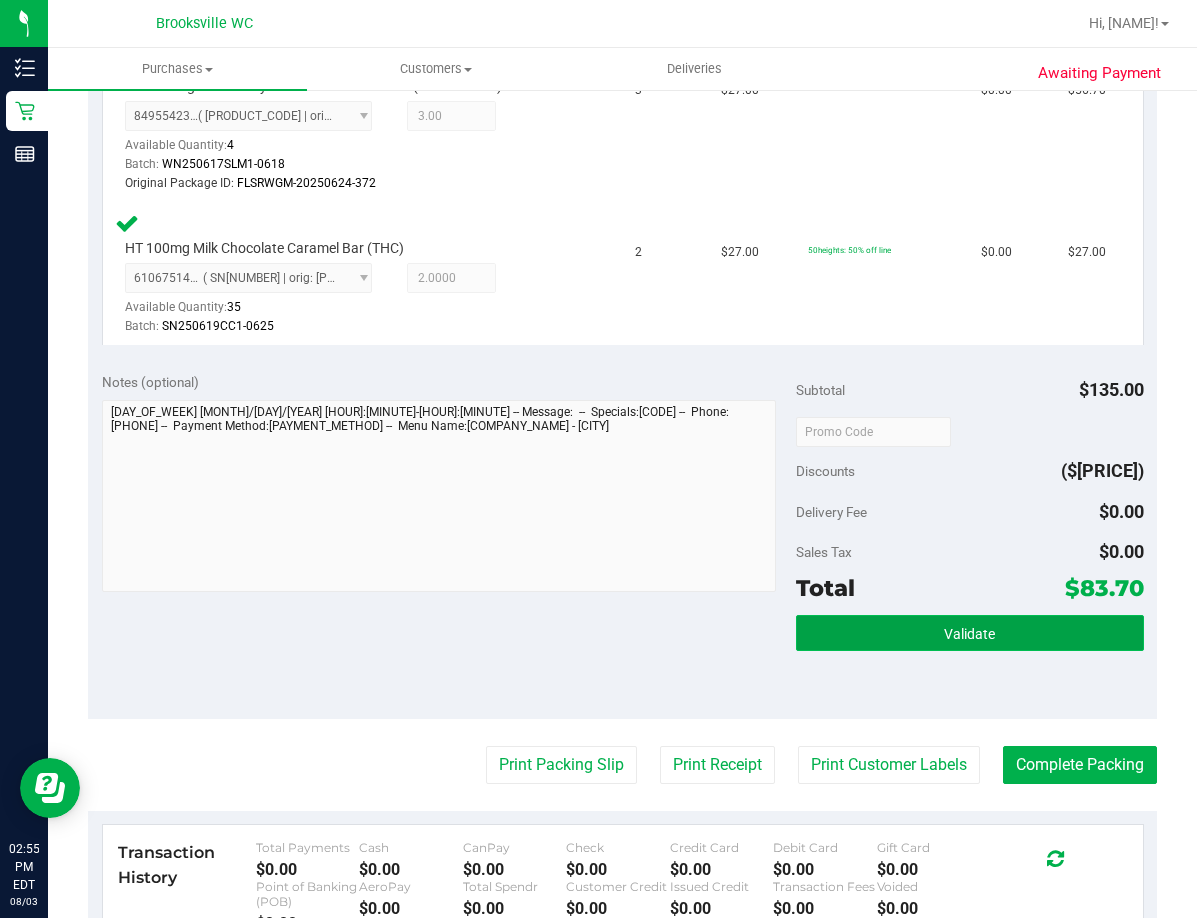 click on "Validate" at bounding box center [969, 633] 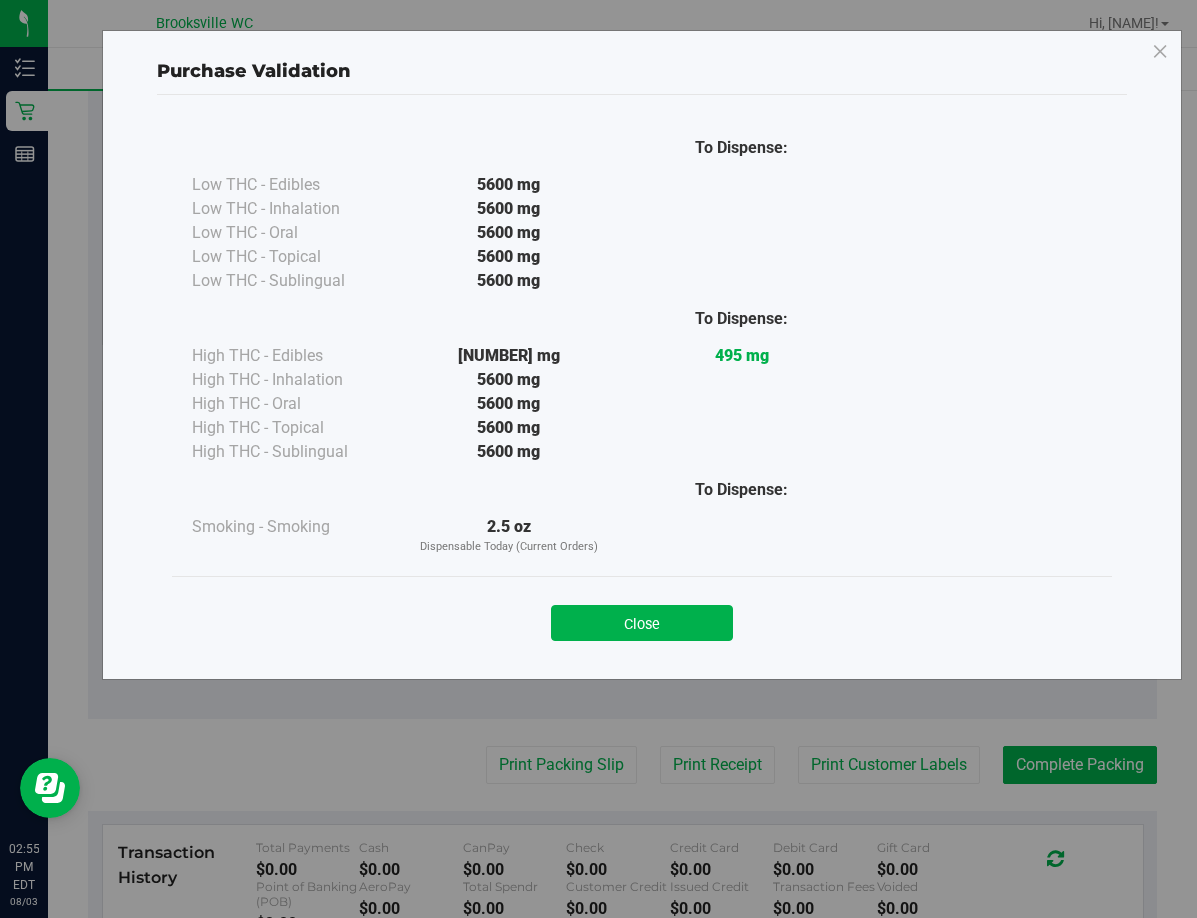 click on "Close" at bounding box center (642, 623) 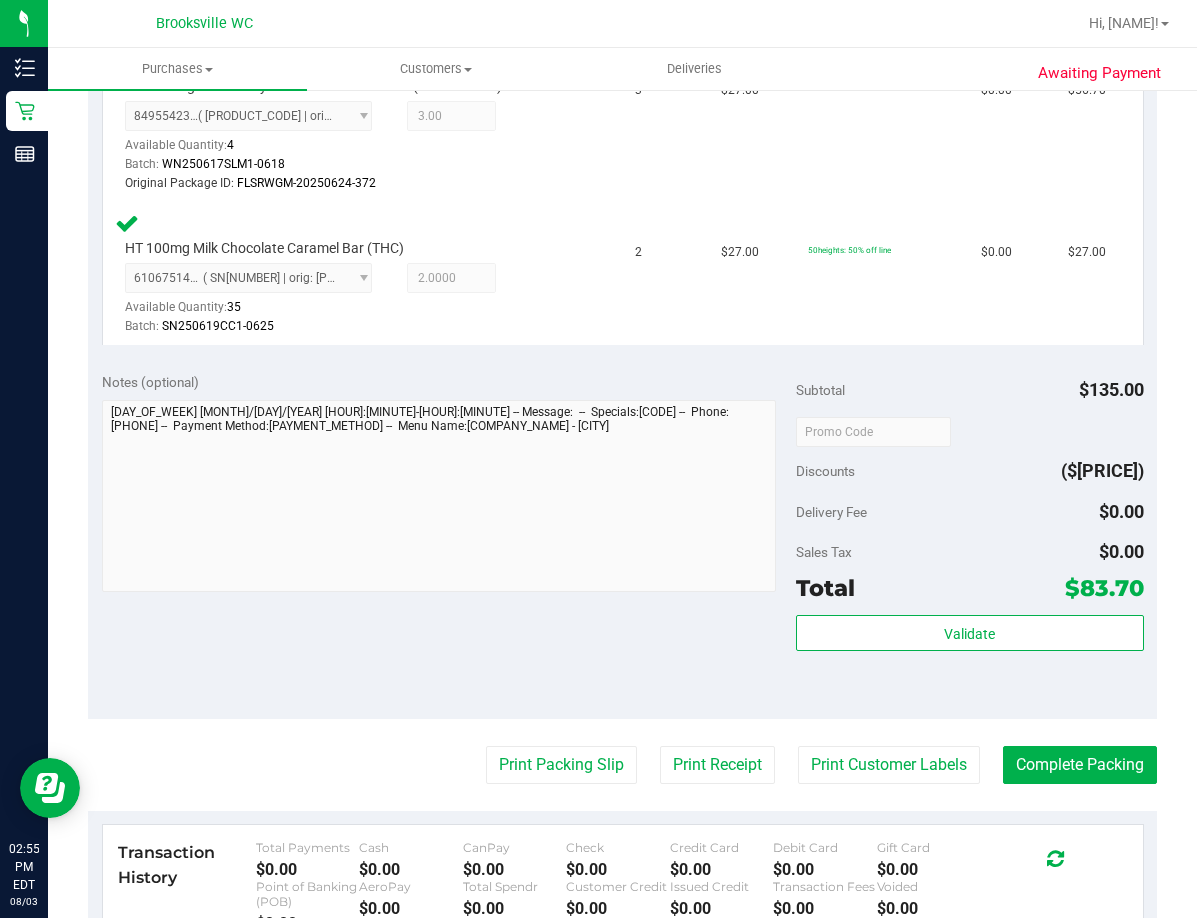 click on "Transaction History
Total Payments
$0.00
Cash
$0.00
CanPay
$0.00
Check
$0.00
Credit Card
$0.00
Debit Card
$0.00" at bounding box center (623, 887) 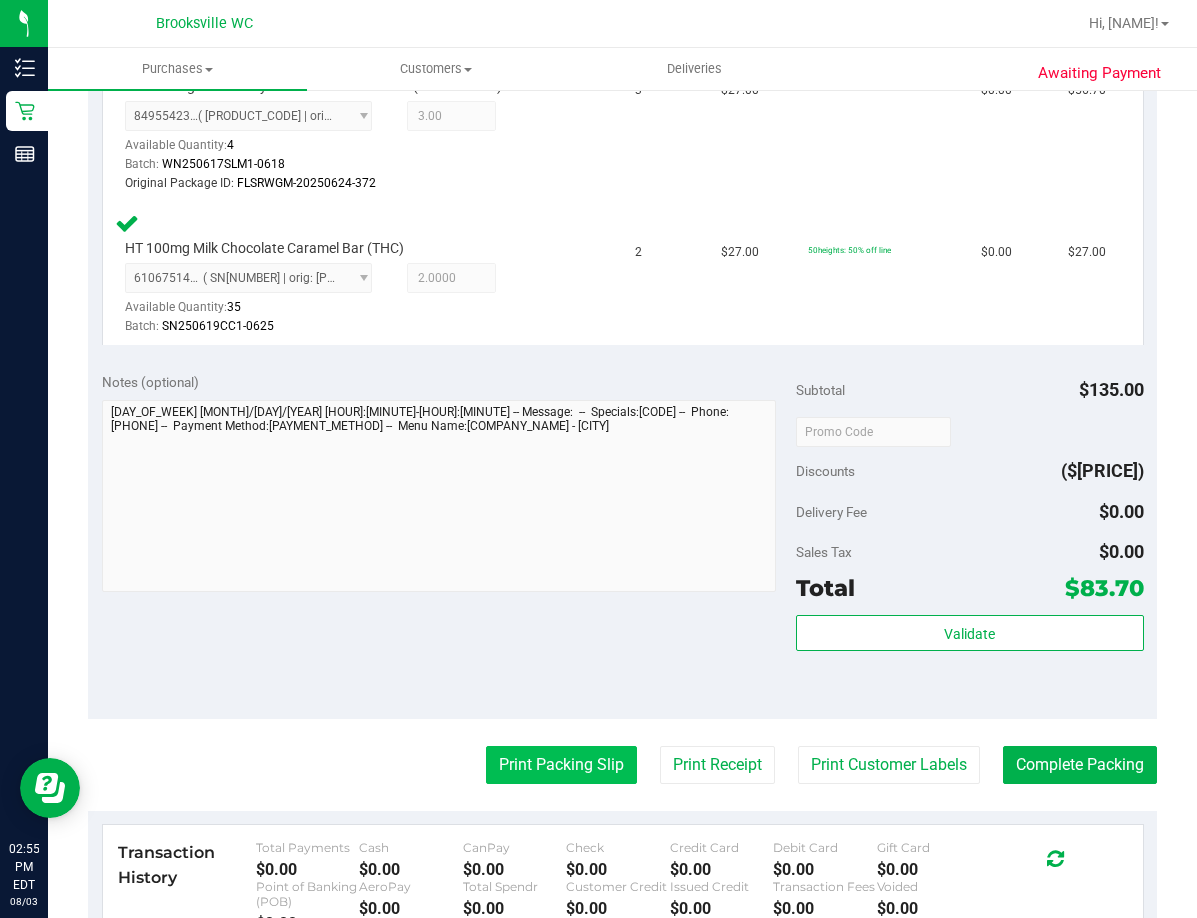click on "Print Packing Slip" at bounding box center (561, 765) 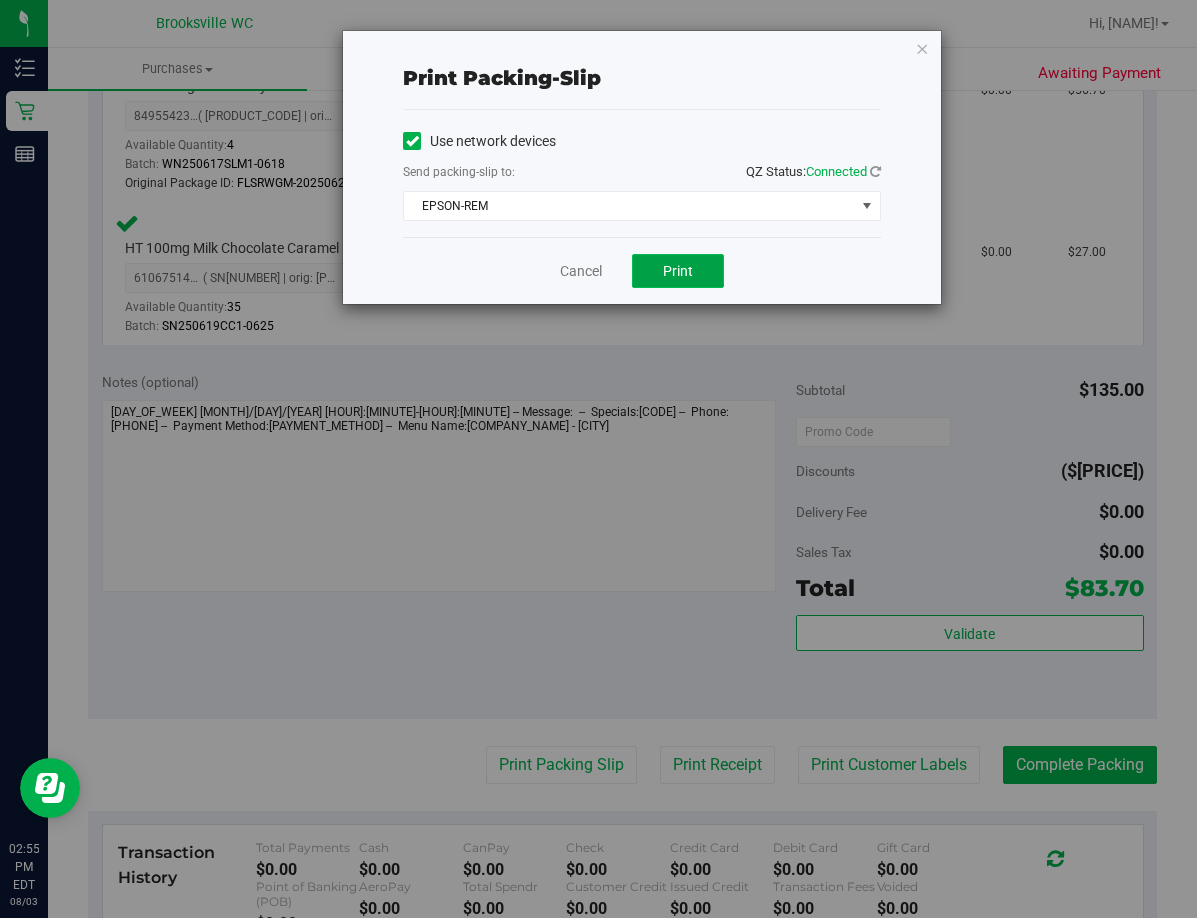 click on "Print" at bounding box center (678, 271) 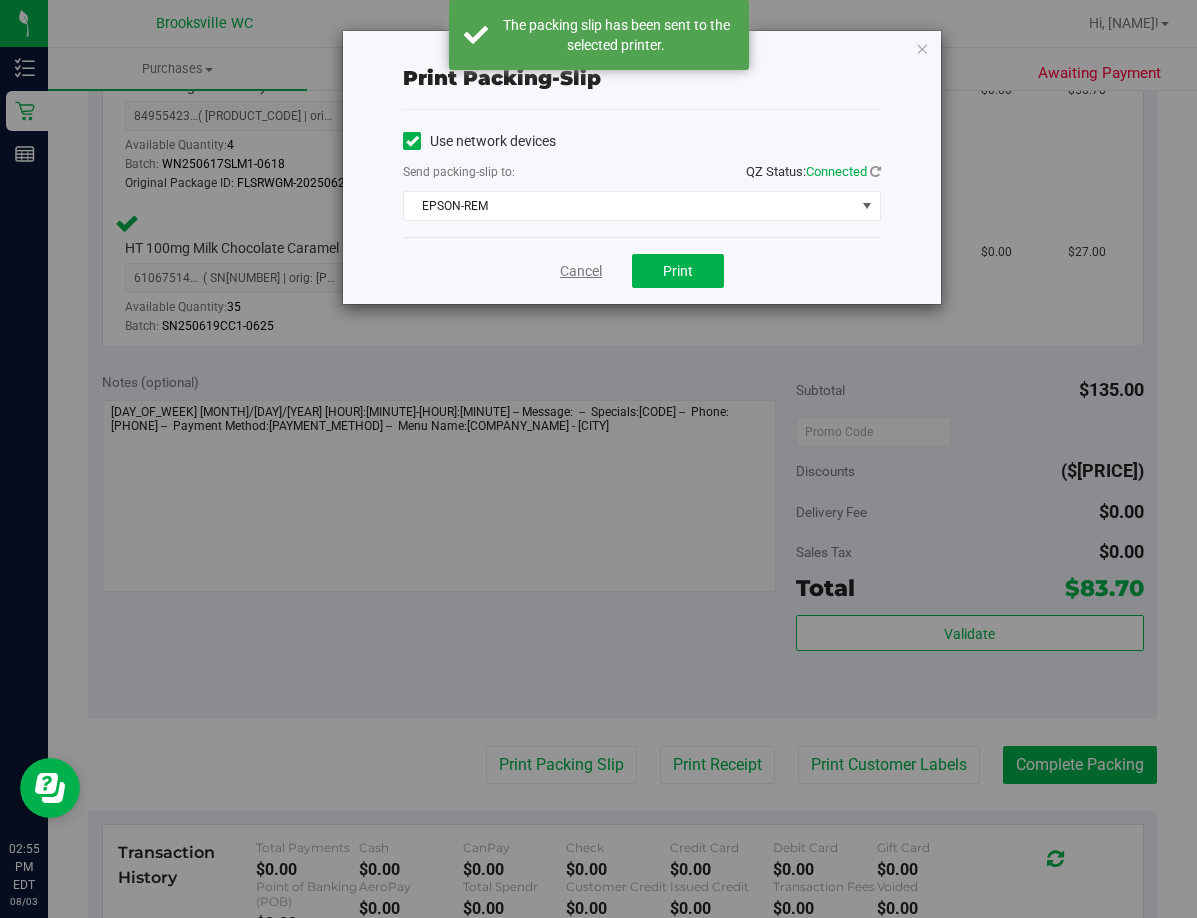 click on "Cancel" at bounding box center [581, 271] 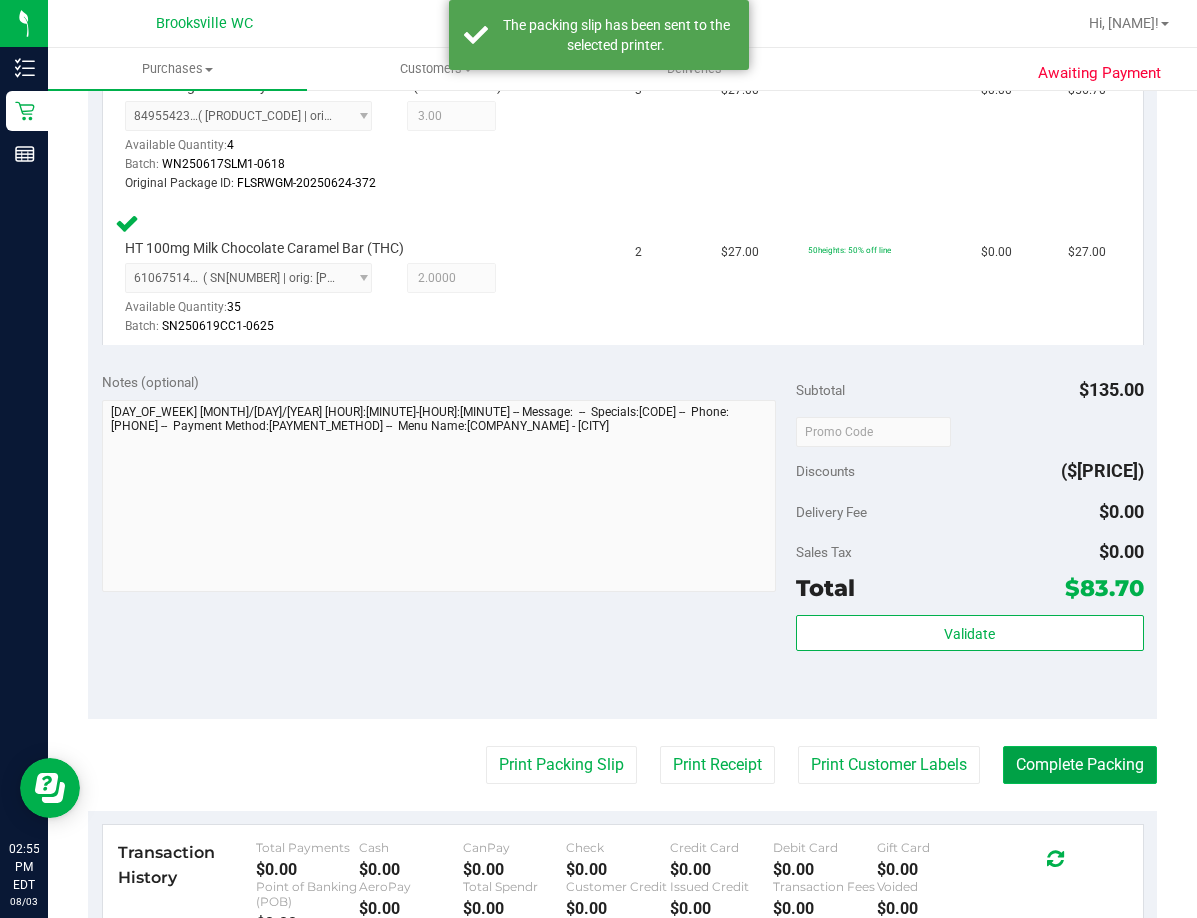 click on "Complete Packing" at bounding box center [1080, 765] 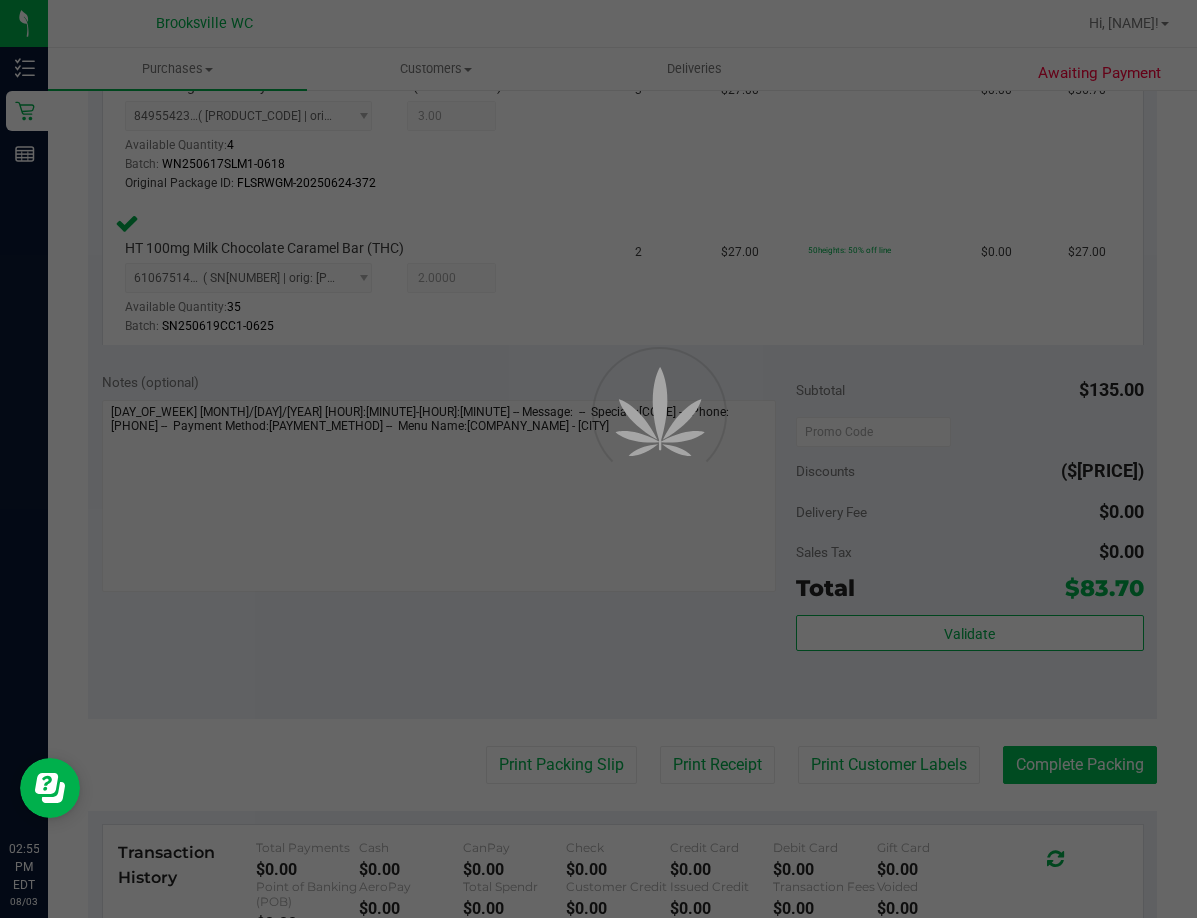 scroll, scrollTop: 0, scrollLeft: 0, axis: both 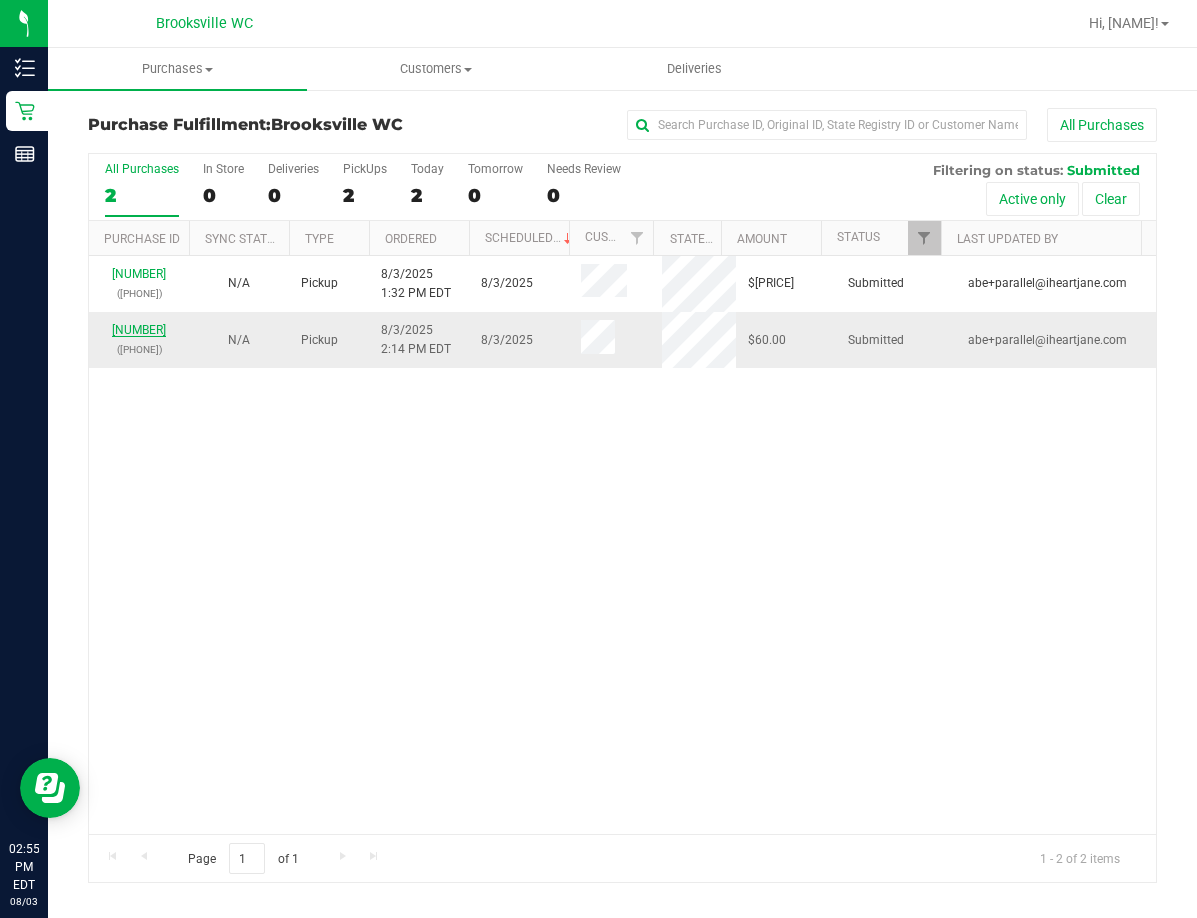 click on "[NUMBER]" at bounding box center [139, 330] 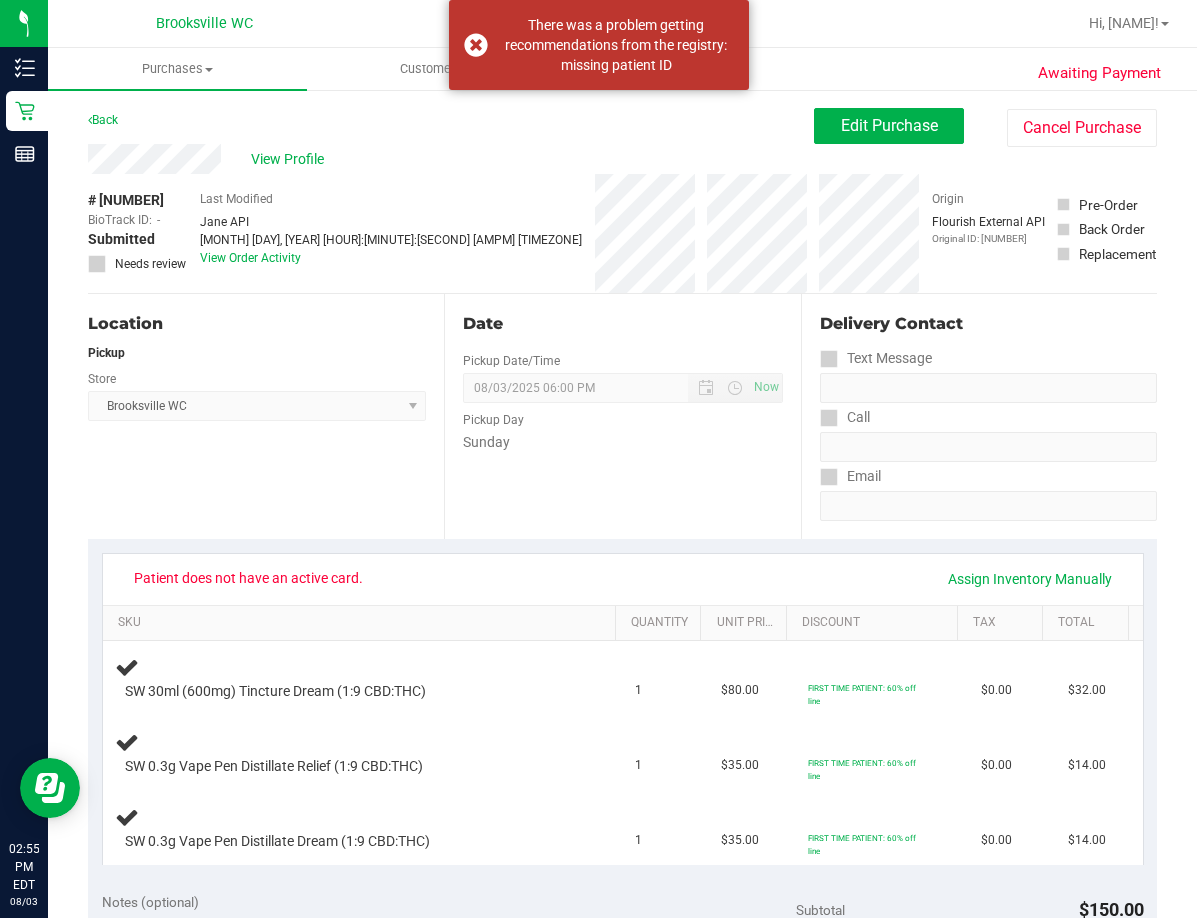 click on "Back" at bounding box center [103, 120] 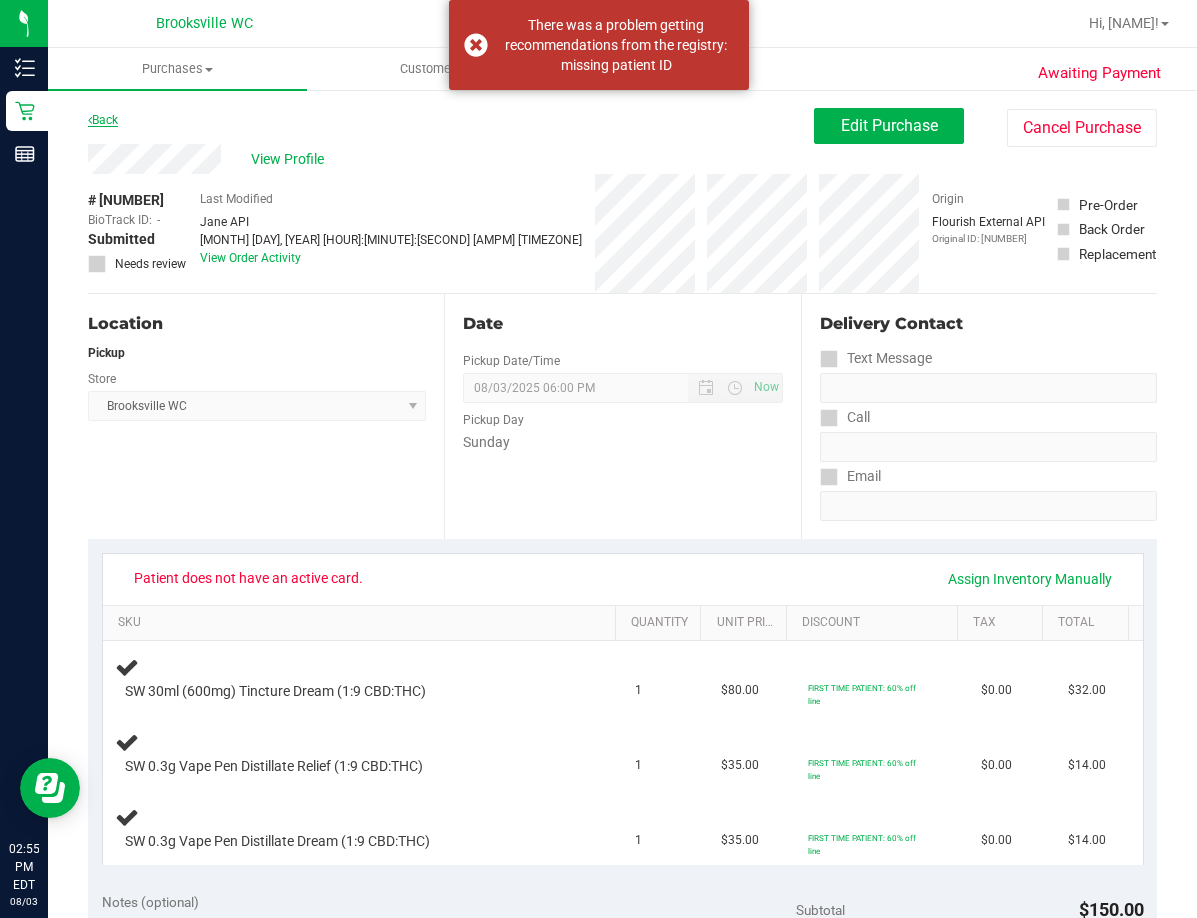 click on "Back" at bounding box center (103, 120) 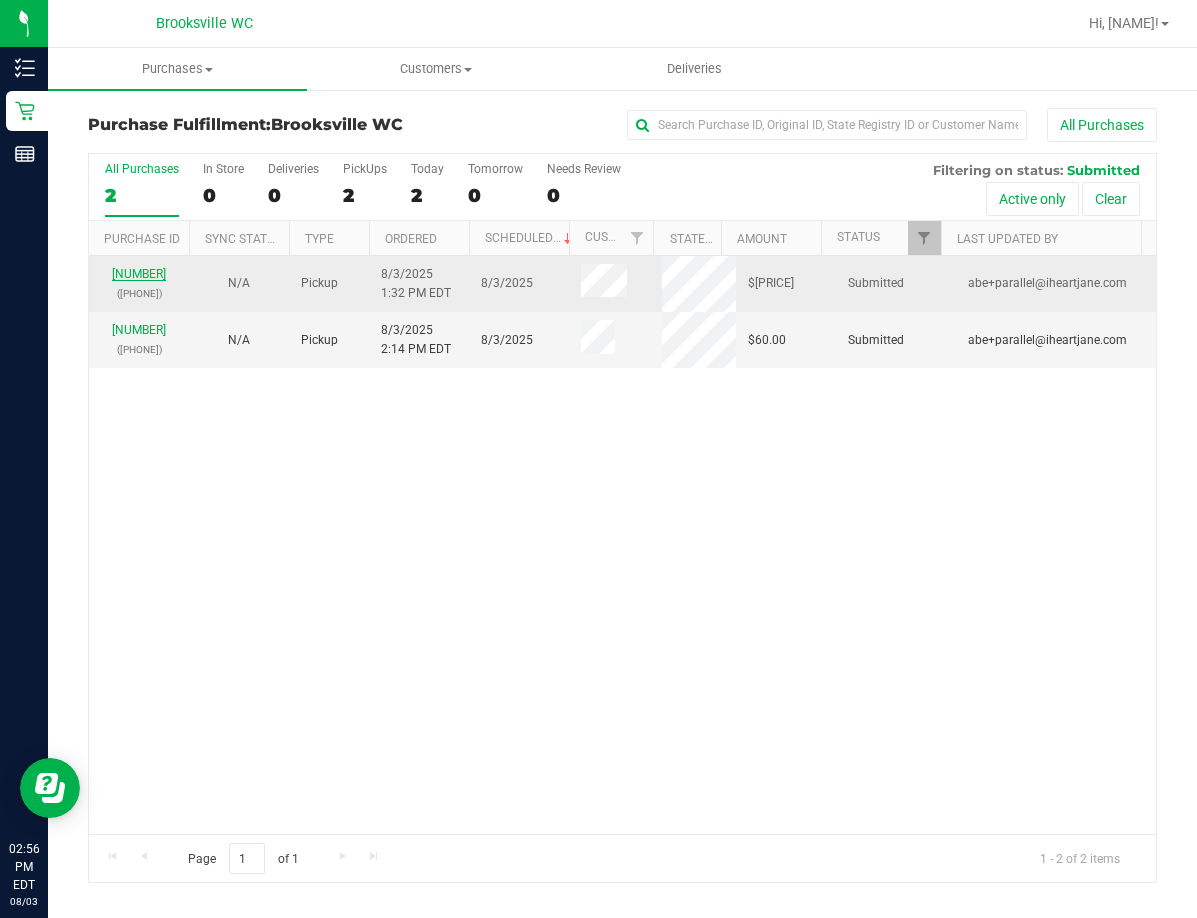 click on "[NUMBER]" at bounding box center (139, 274) 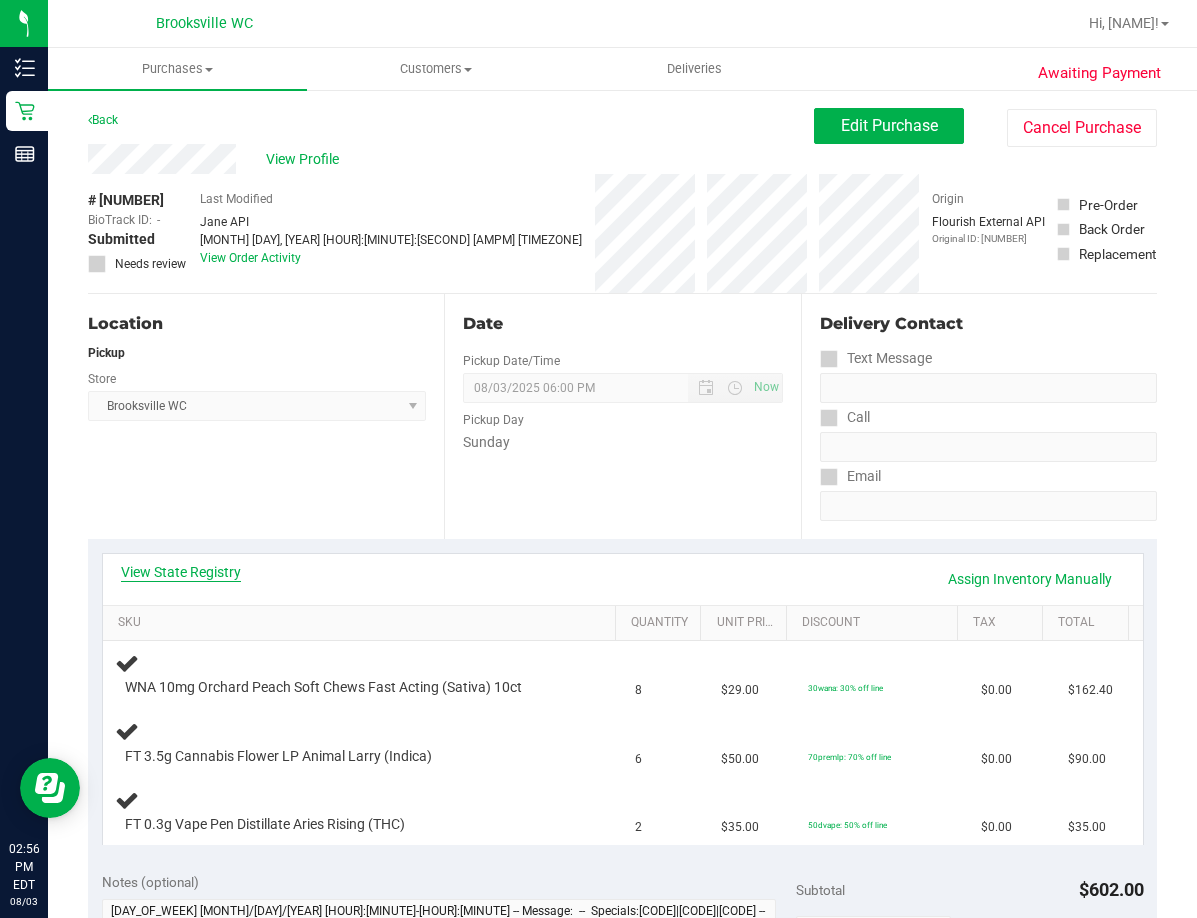 click on "View State Registry" at bounding box center [181, 572] 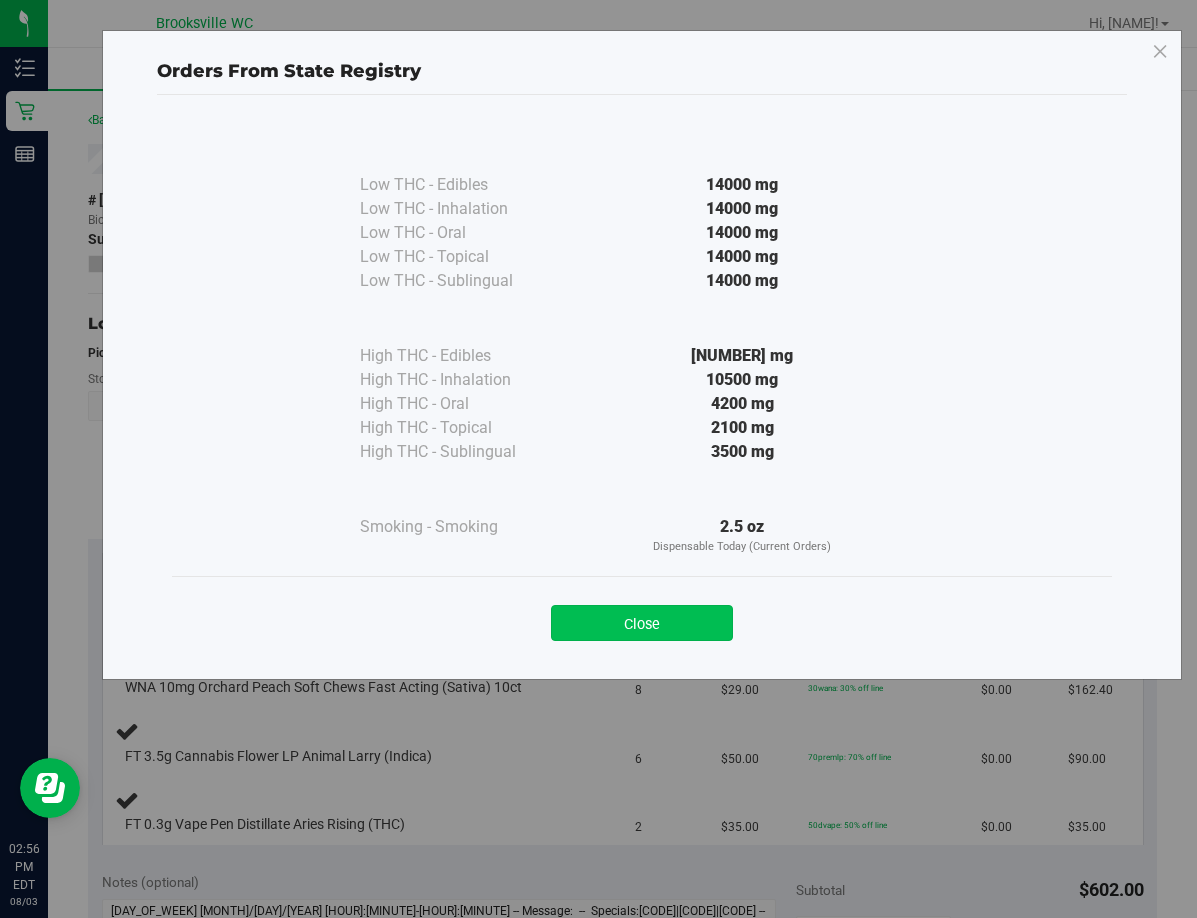 click on "Close" at bounding box center (642, 623) 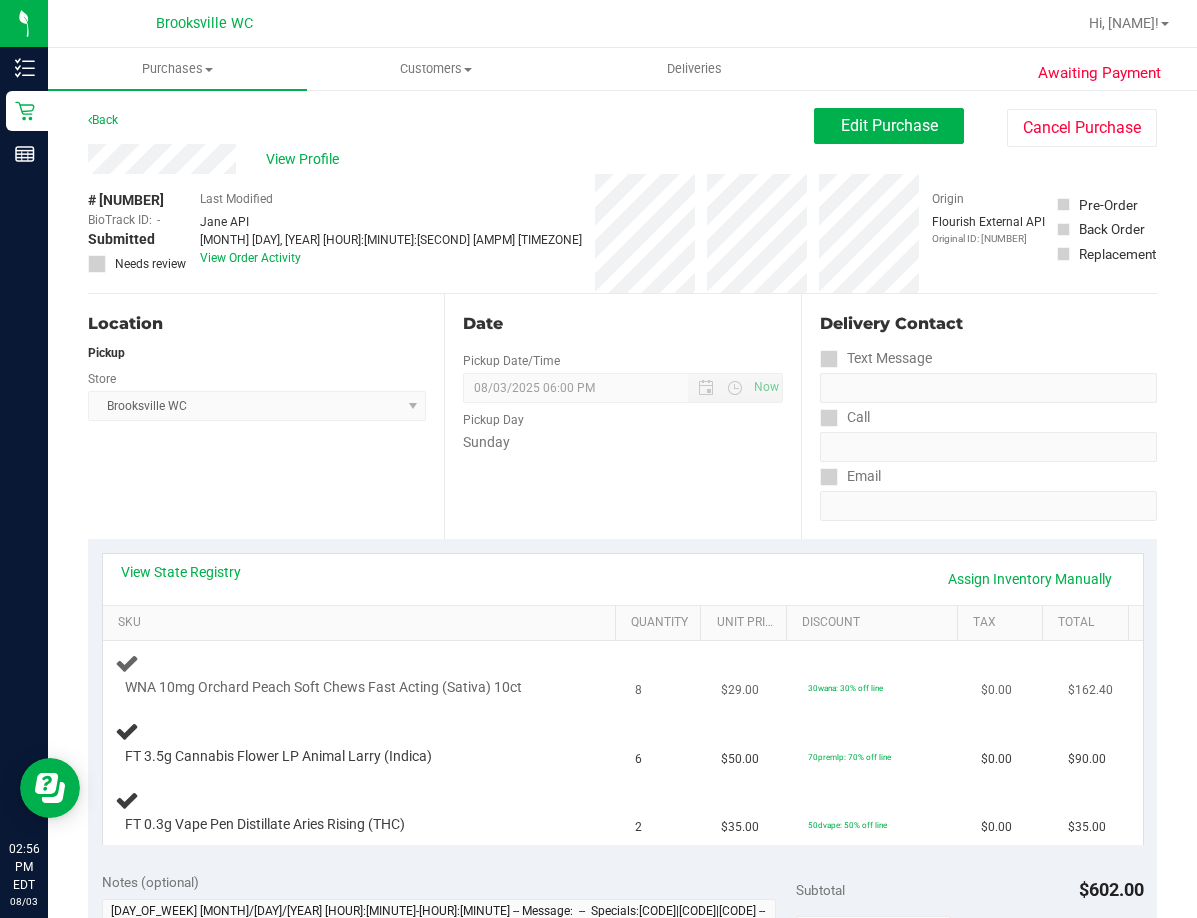 scroll, scrollTop: 100, scrollLeft: 0, axis: vertical 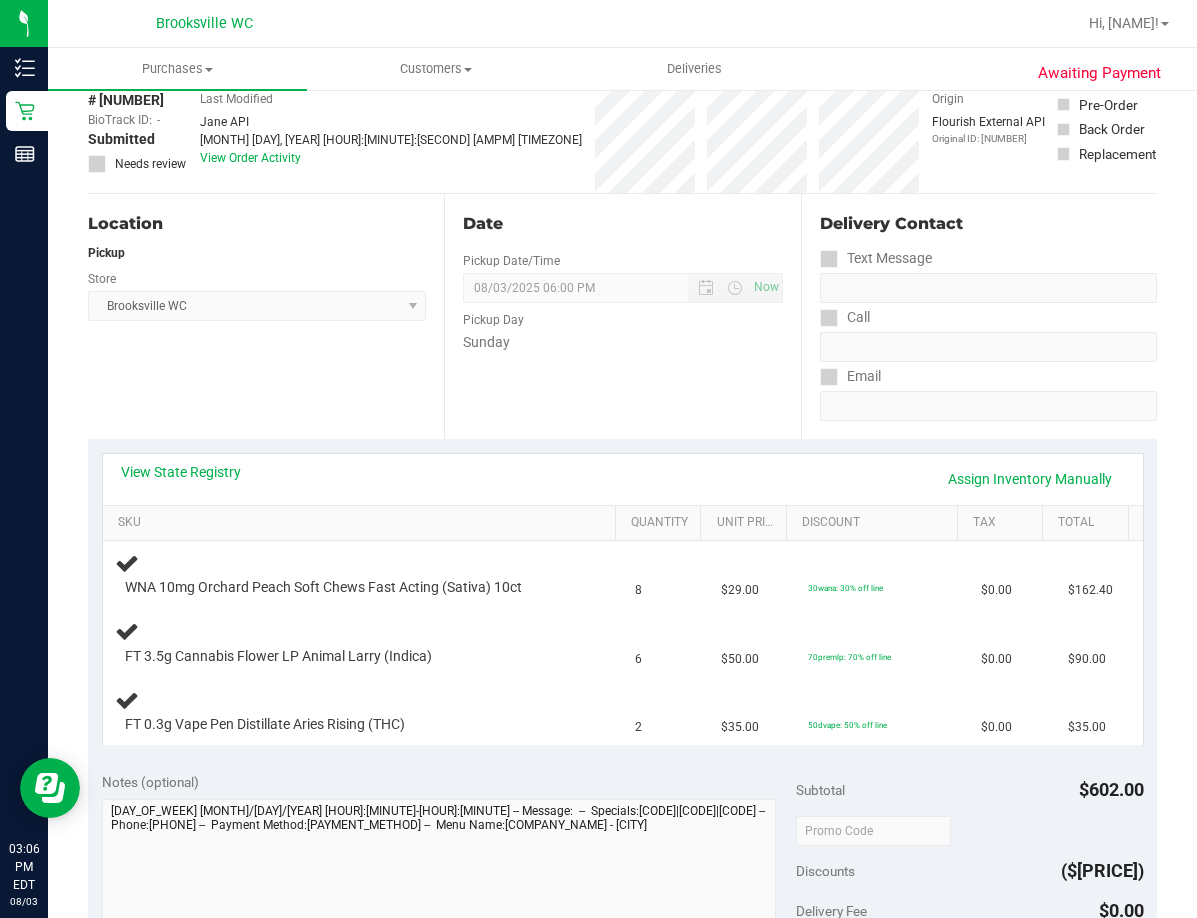 click on "Date
Pickup Date/Time
08/03/2025
Now
08/03/2025 06:00 PM
Now
Pickup Day
Sunday" at bounding box center [622, 316] 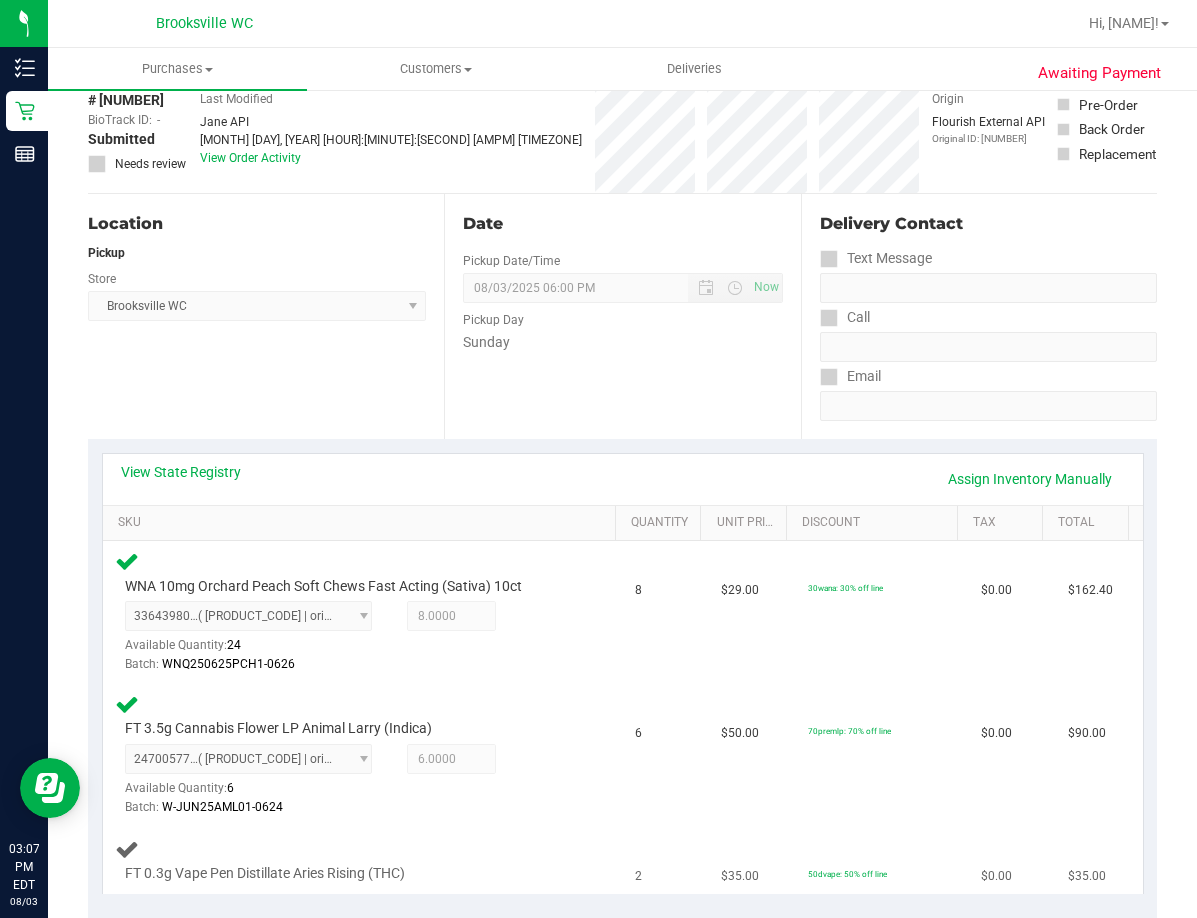 drag, startPoint x: 319, startPoint y: 425, endPoint x: 484, endPoint y: 860, distance: 465.24188 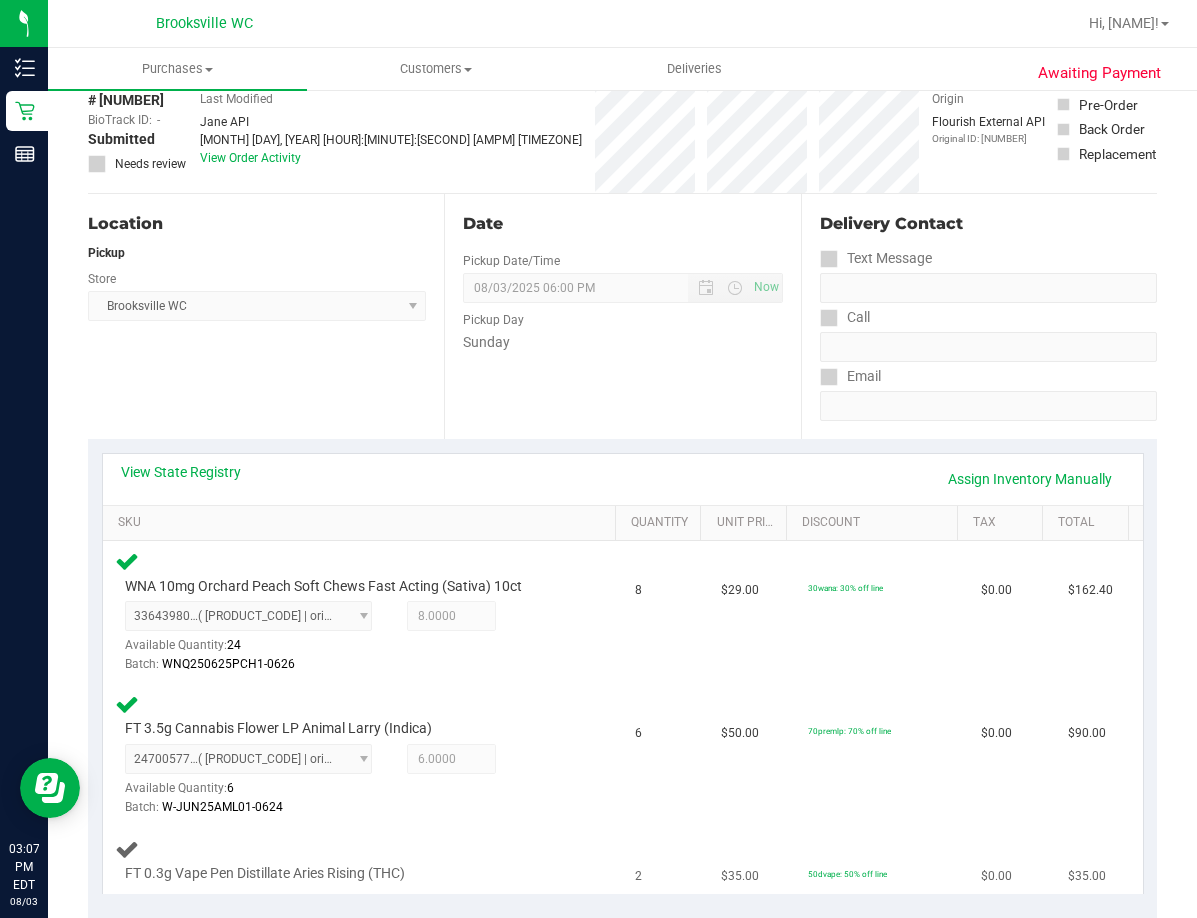 click on "FT 0.3g Vape Pen Distillate Aries Rising (THC)" at bounding box center [363, 860] 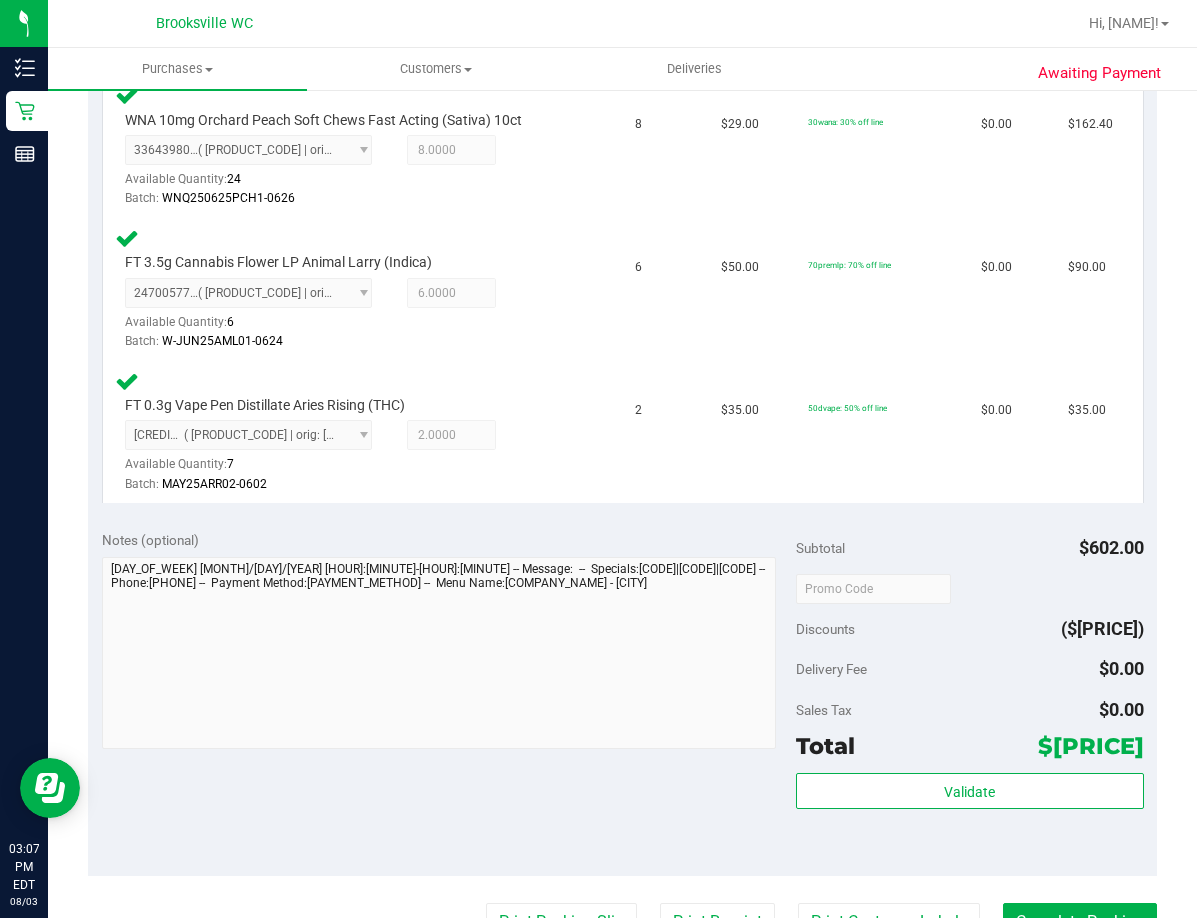scroll, scrollTop: 600, scrollLeft: 0, axis: vertical 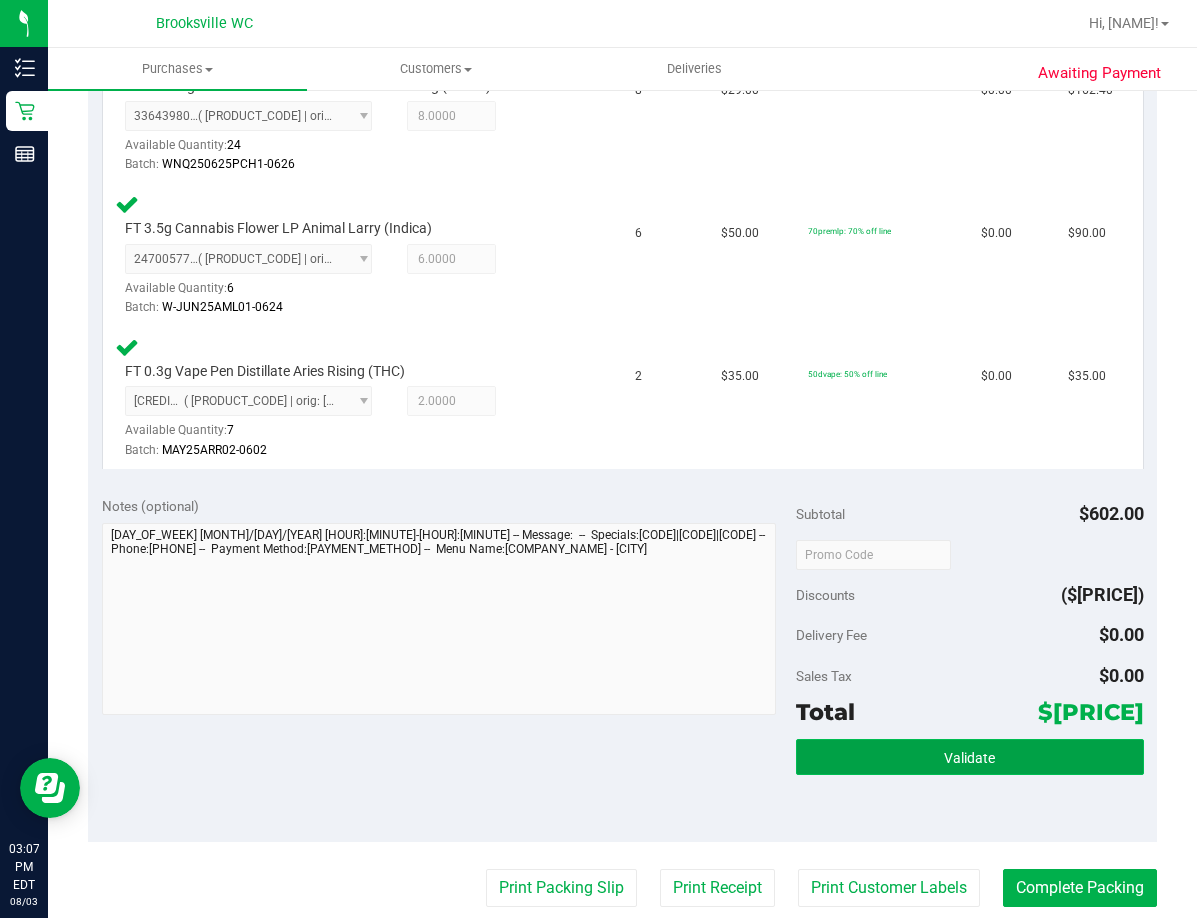 click on "Validate" at bounding box center [969, 757] 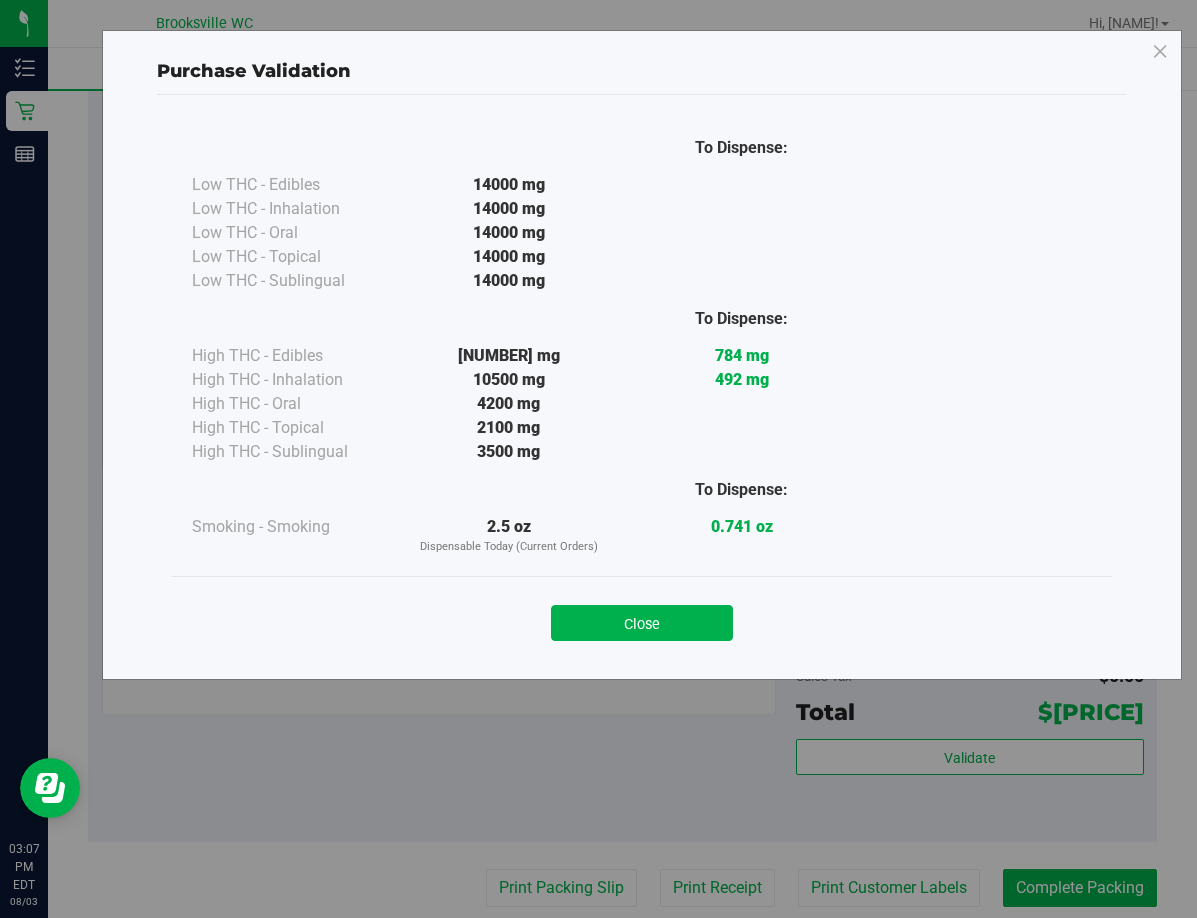 click on "Close" at bounding box center (642, 623) 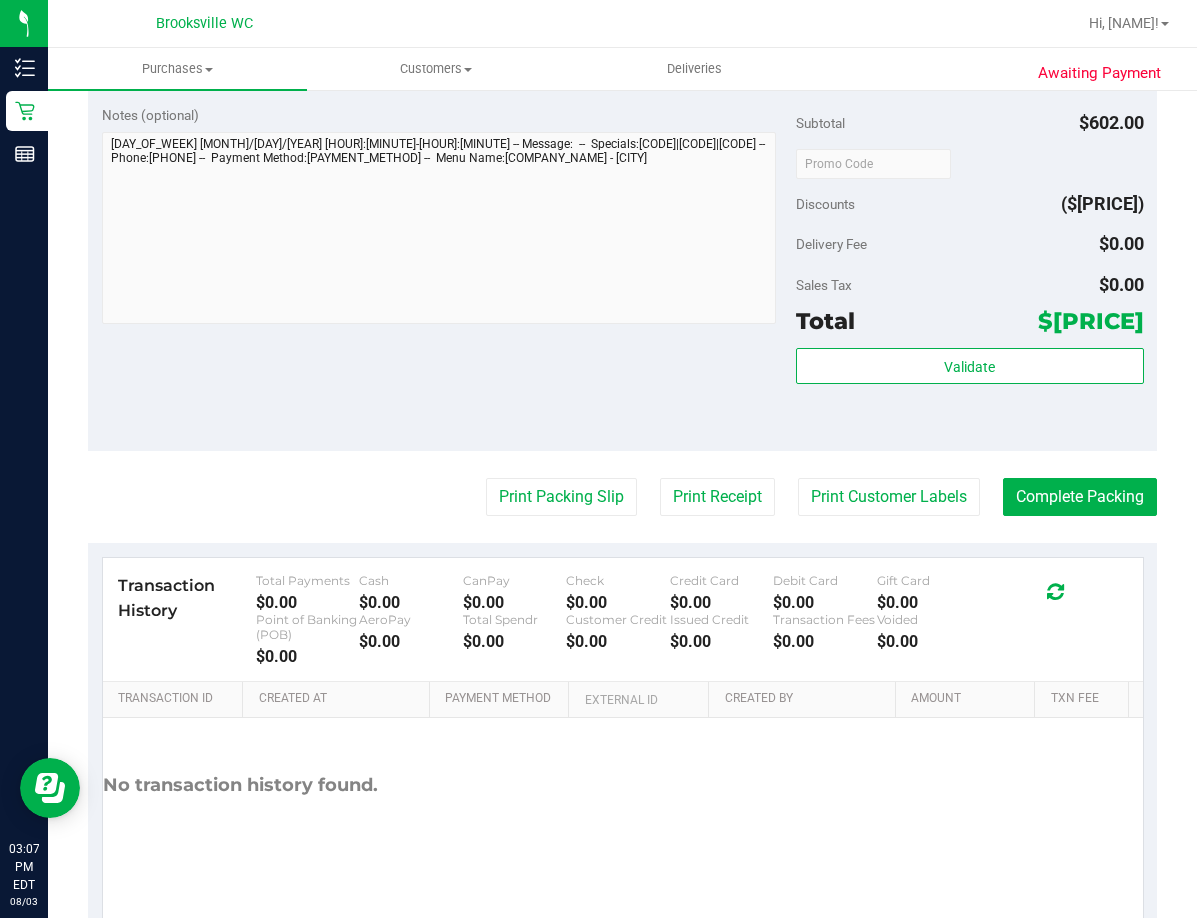 scroll, scrollTop: 1045, scrollLeft: 0, axis: vertical 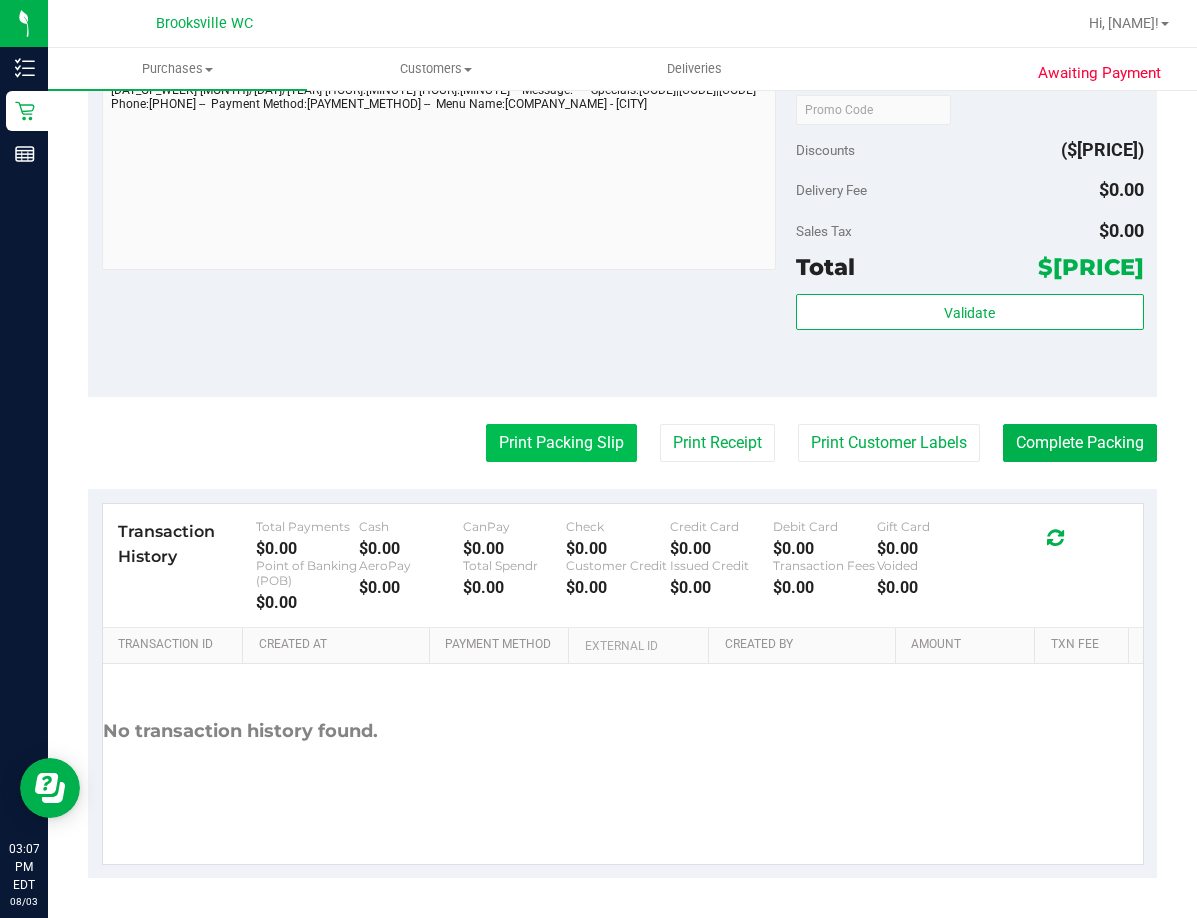 click on "Print Packing Slip" at bounding box center [561, 443] 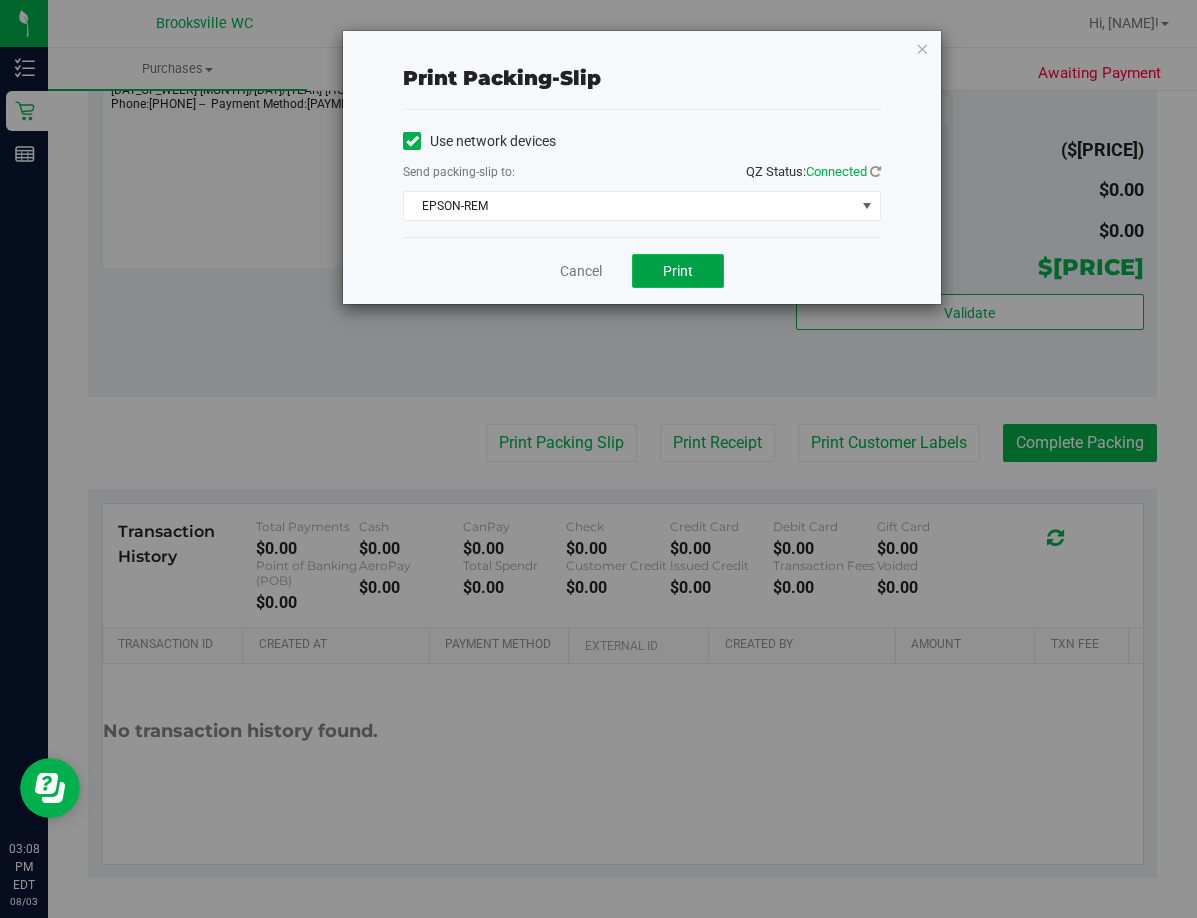 click on "Print" at bounding box center [678, 271] 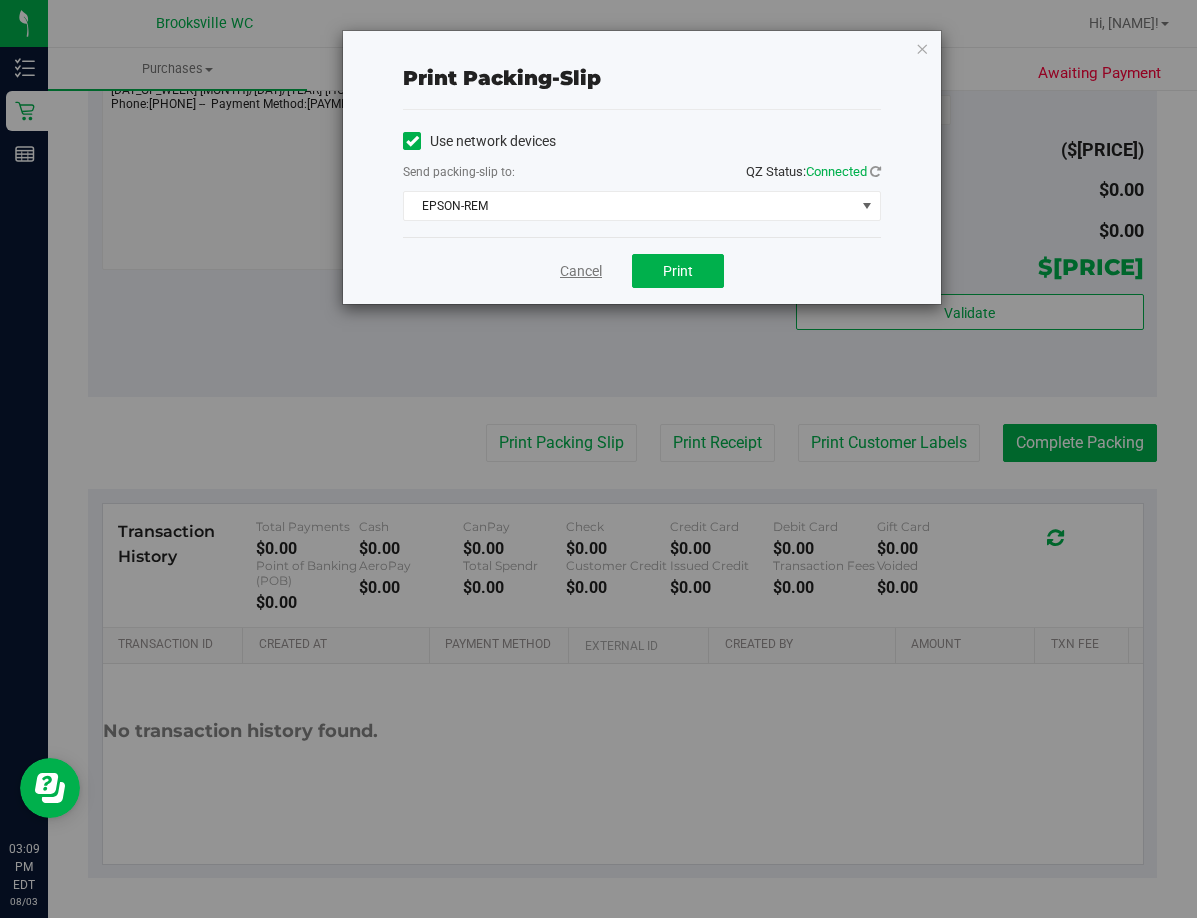 click on "Cancel" at bounding box center [581, 271] 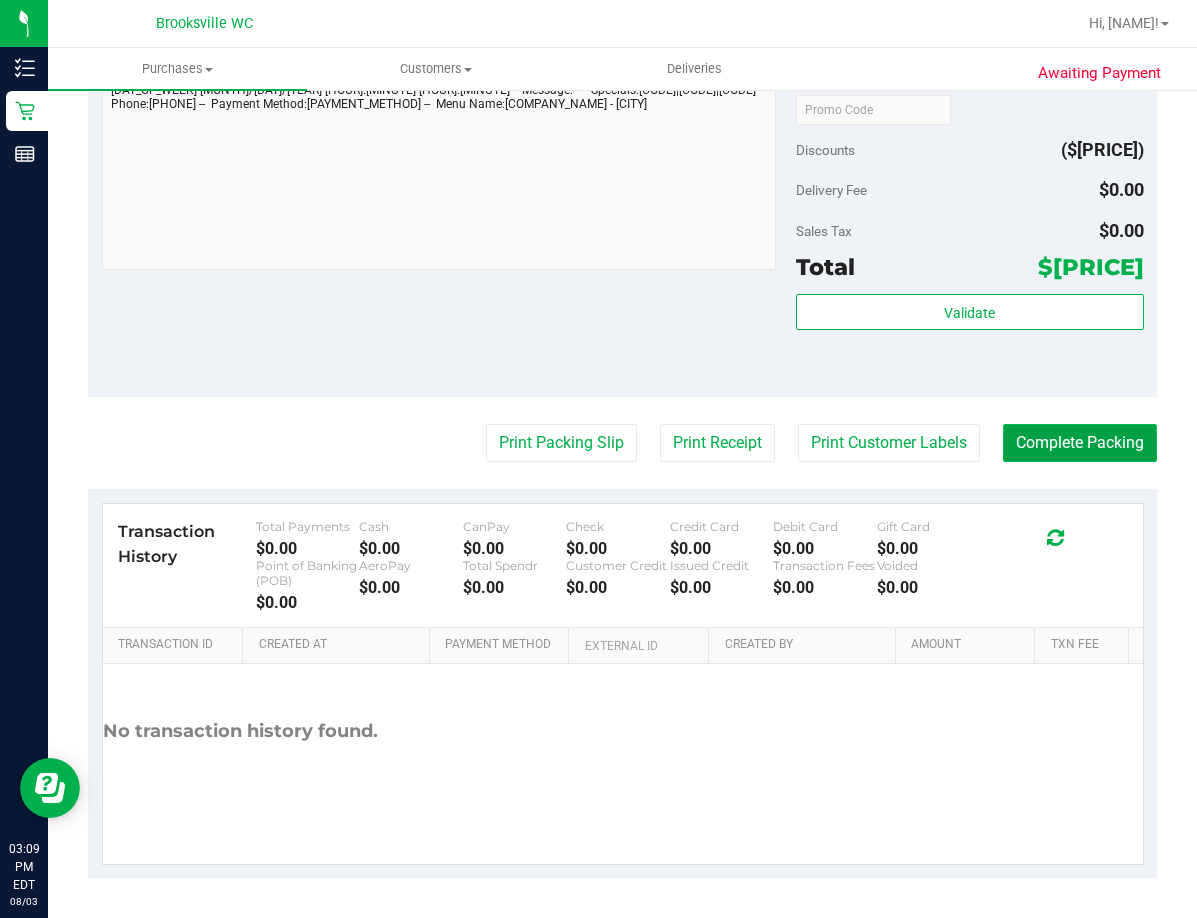 click on "Complete Packing" at bounding box center (1080, 443) 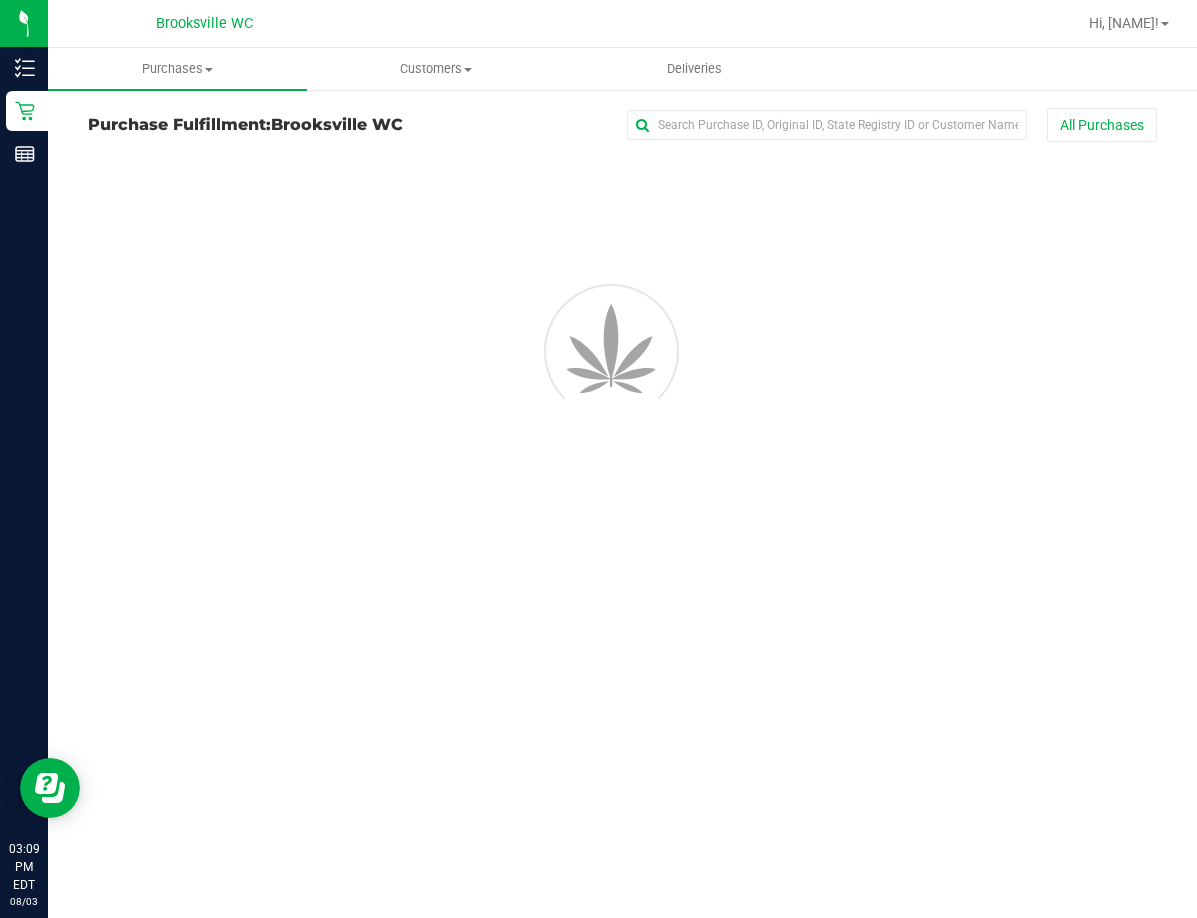 scroll, scrollTop: 0, scrollLeft: 0, axis: both 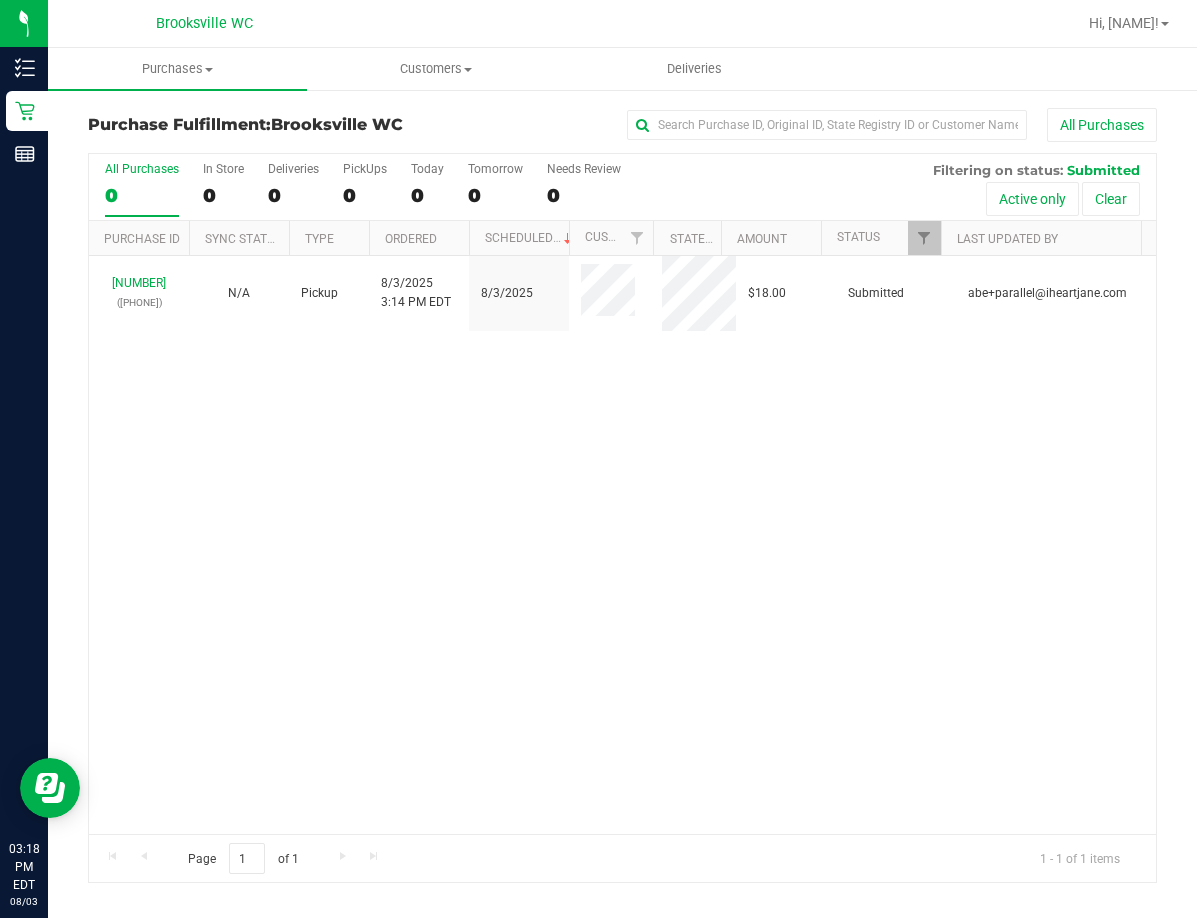click on "# [NUMBER]
([PHONE])
N/A
Pickup [MONTH]/[DAY]/[YEAR] [HOUR]:[MINUTE] [TIMEZONE] [MONTH]/[DAY]/[YEAR]
$[PRICE]
Submitted [EMAIL]" at bounding box center (622, 545) 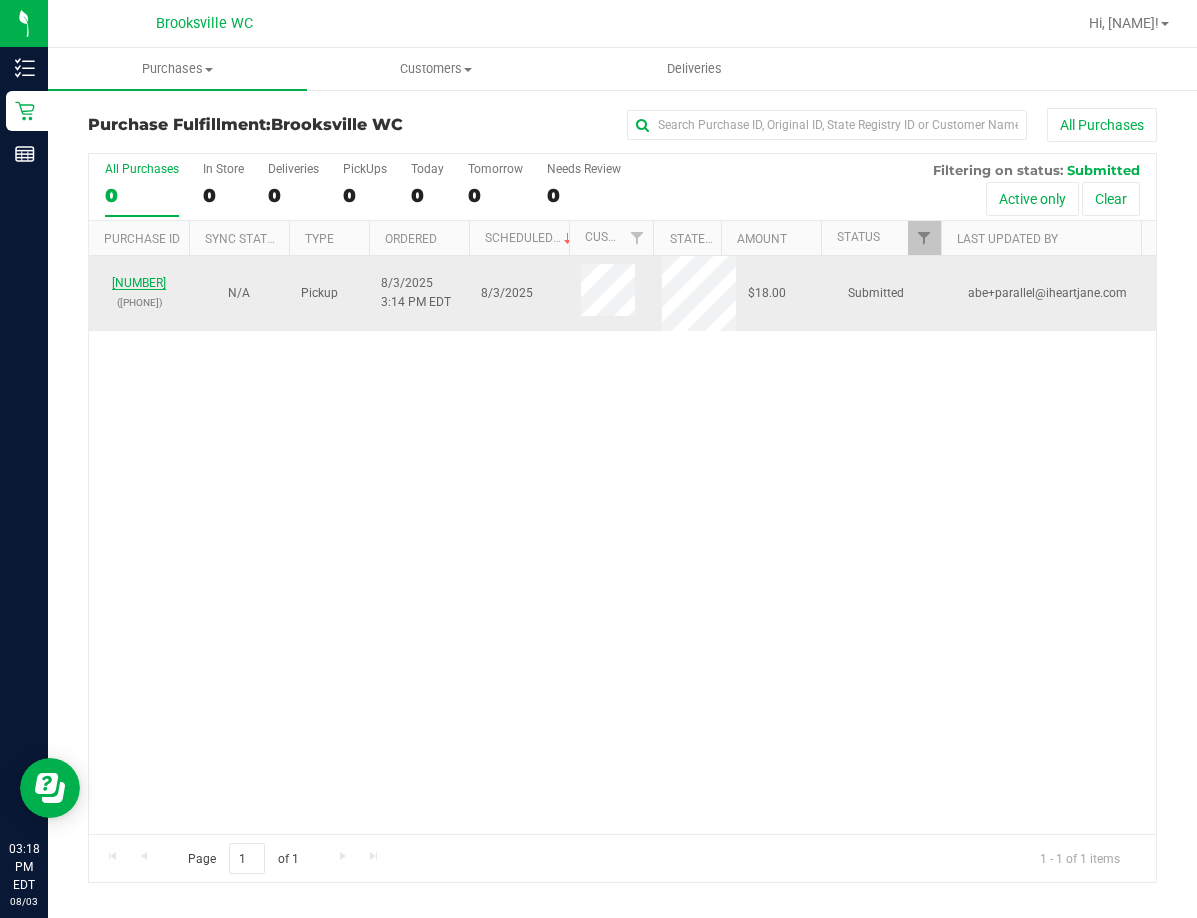 click on "[NUMBER]" at bounding box center (139, 283) 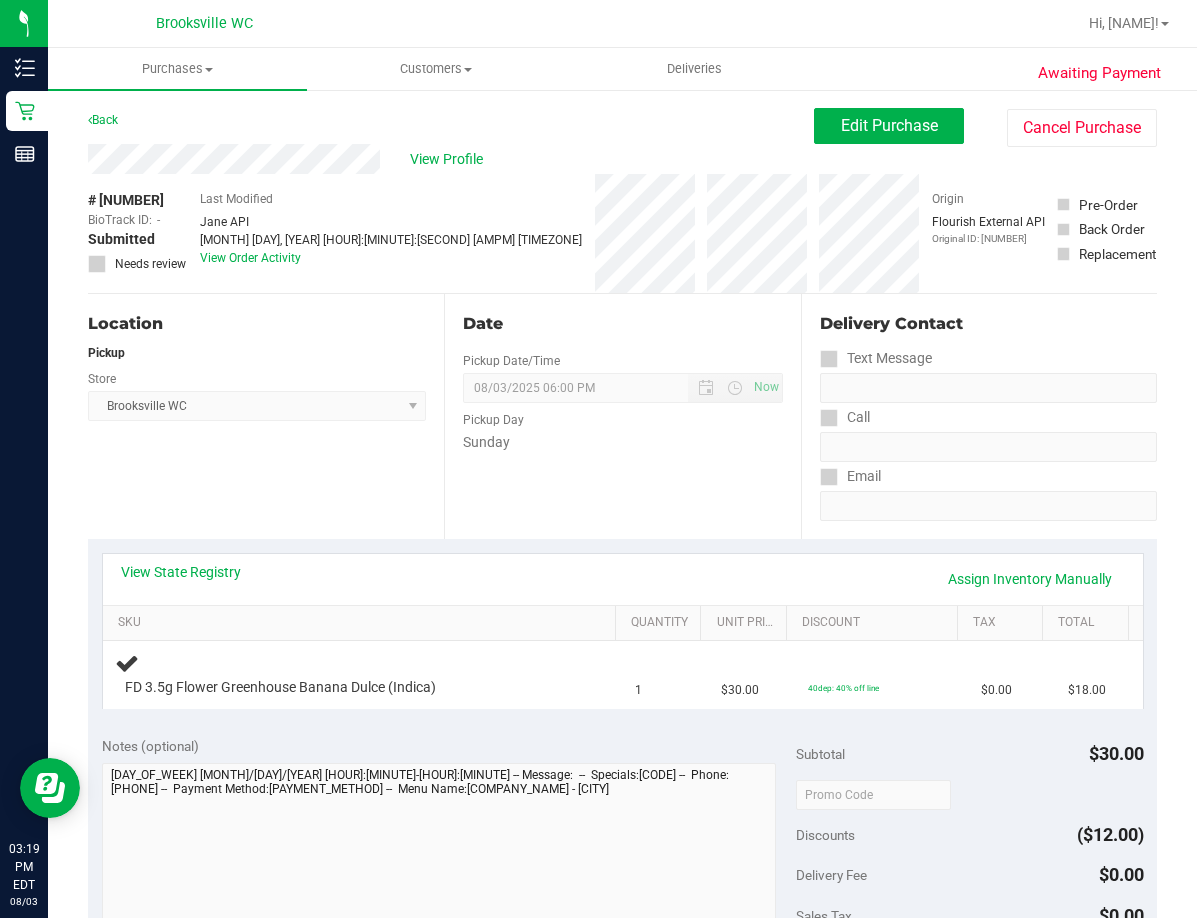 click on "Location
Pickup
Store
Brooksville WC Select Store Bonita Springs WC Boynton Beach WC Bradenton WC Brandon WC Brooksville WC Call Center Clermont WC Crestview WC Deerfield Beach WC Delray Beach WC Deltona WC Ft Walton Beach WC Ft. Lauderdale WC Ft. Myers WC Gainesville WC Jax Atlantic WC JAX DC REP Jax WC Key West WC Lakeland WC Largo WC Lehigh Acres DC REP Merritt Island WC Miami 72nd WC Miami Beach WC Miami Dadeland WC Miramar DC REP New Port Richey WC North Palm Beach WC North Port WC Ocala WC Orange Park WC Orlando Colonial WC Orlando DC REP Orlando WC Oviedo WC Palm Bay WC Palm Coast WC Panama City WC Pensacola WC Port Orange WC Port St. Lucie WC Sebring WC South Tampa WC St. Pete WC Summerfield WC Tallahassee DC REP Tallahassee WC Tampa DC Testing Tampa Warehouse Tampa WC TX Austin DC TX Plano Retail WPB DC" at bounding box center (266, 416) 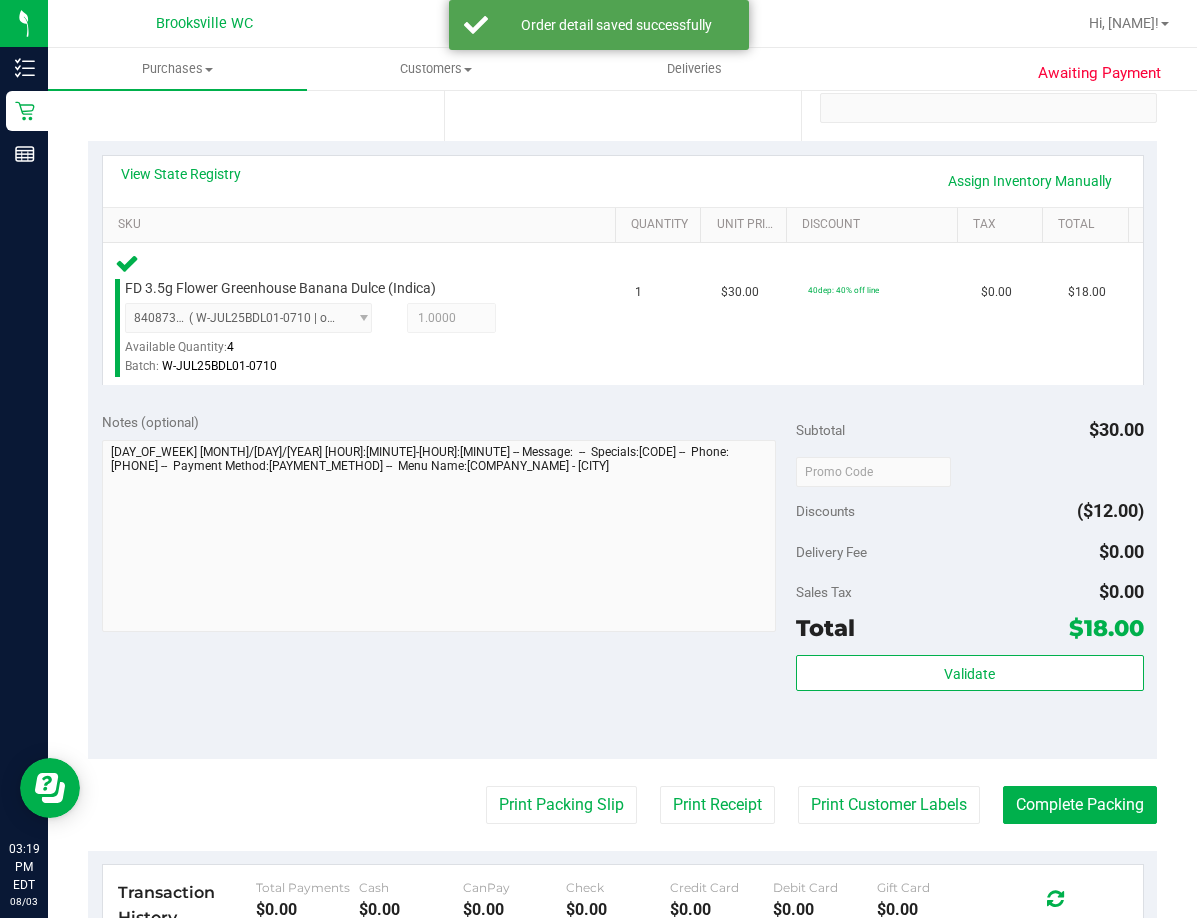 scroll, scrollTop: 400, scrollLeft: 0, axis: vertical 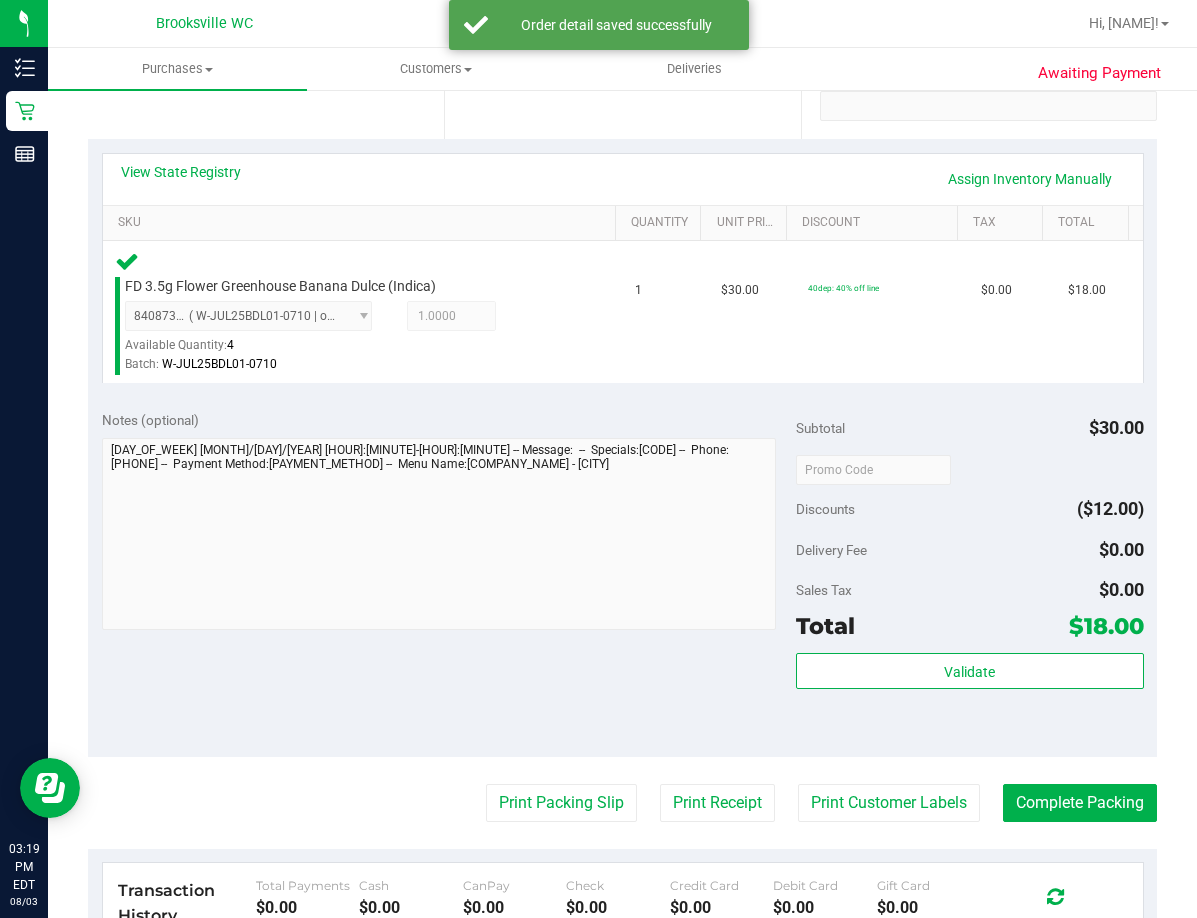 click on "Validate" at bounding box center [969, 698] 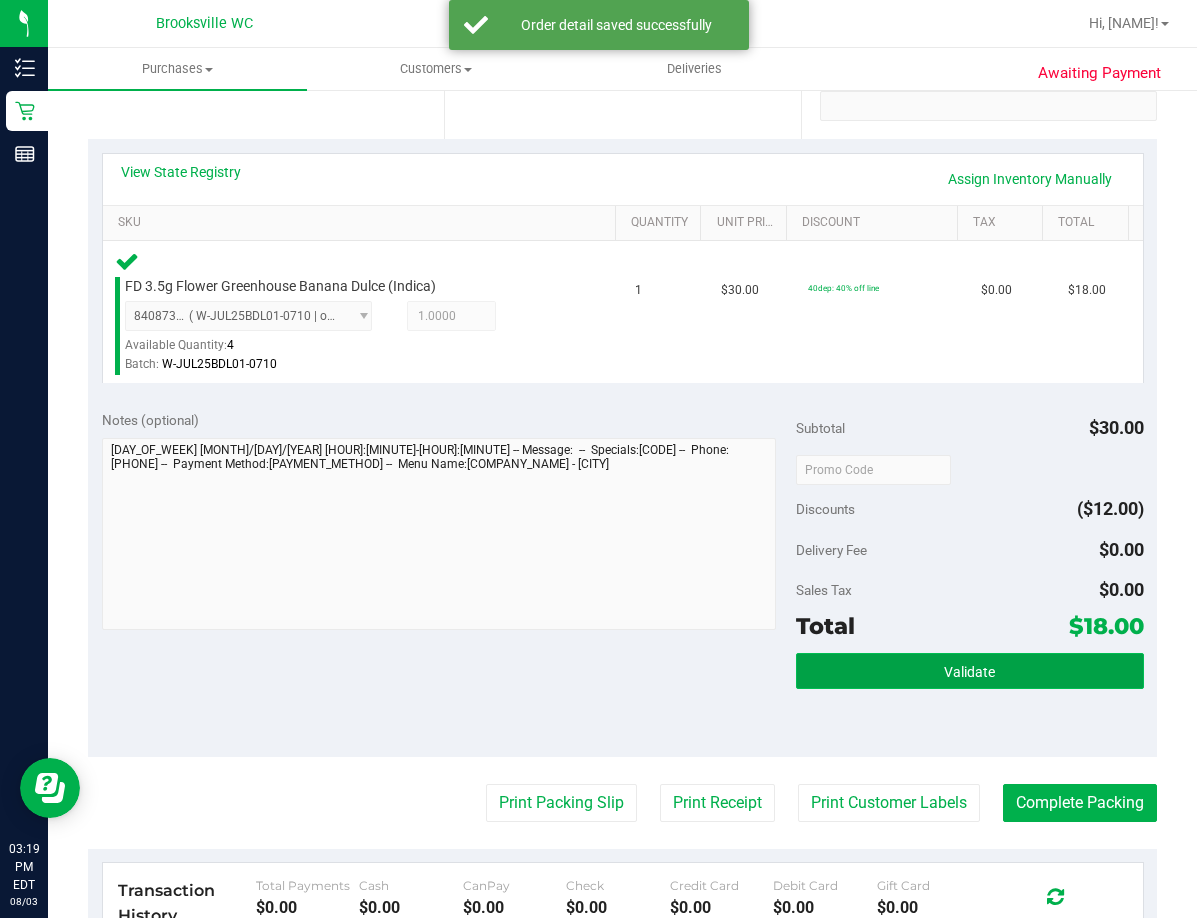 click on "Validate" at bounding box center (969, 671) 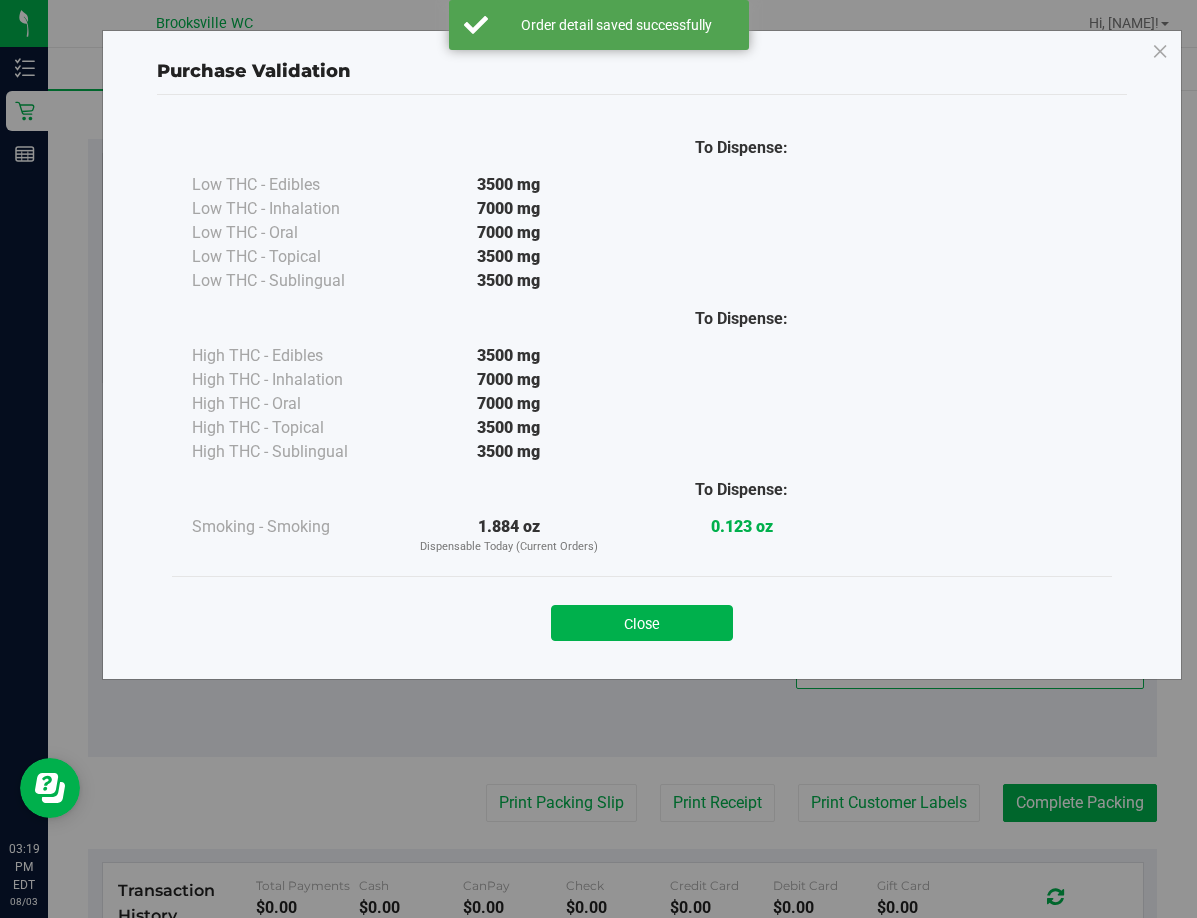 click on "Close" at bounding box center [642, 616] 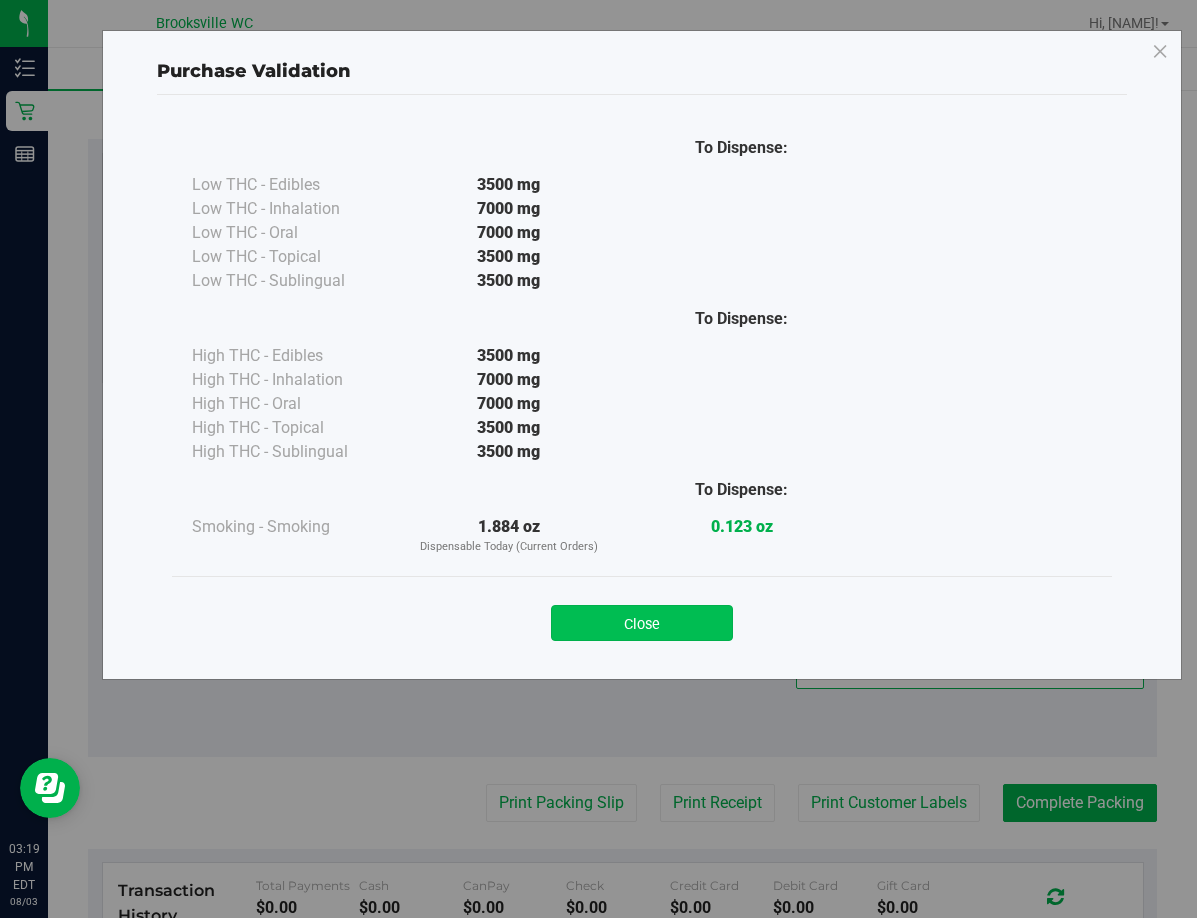click on "Close" at bounding box center (642, 623) 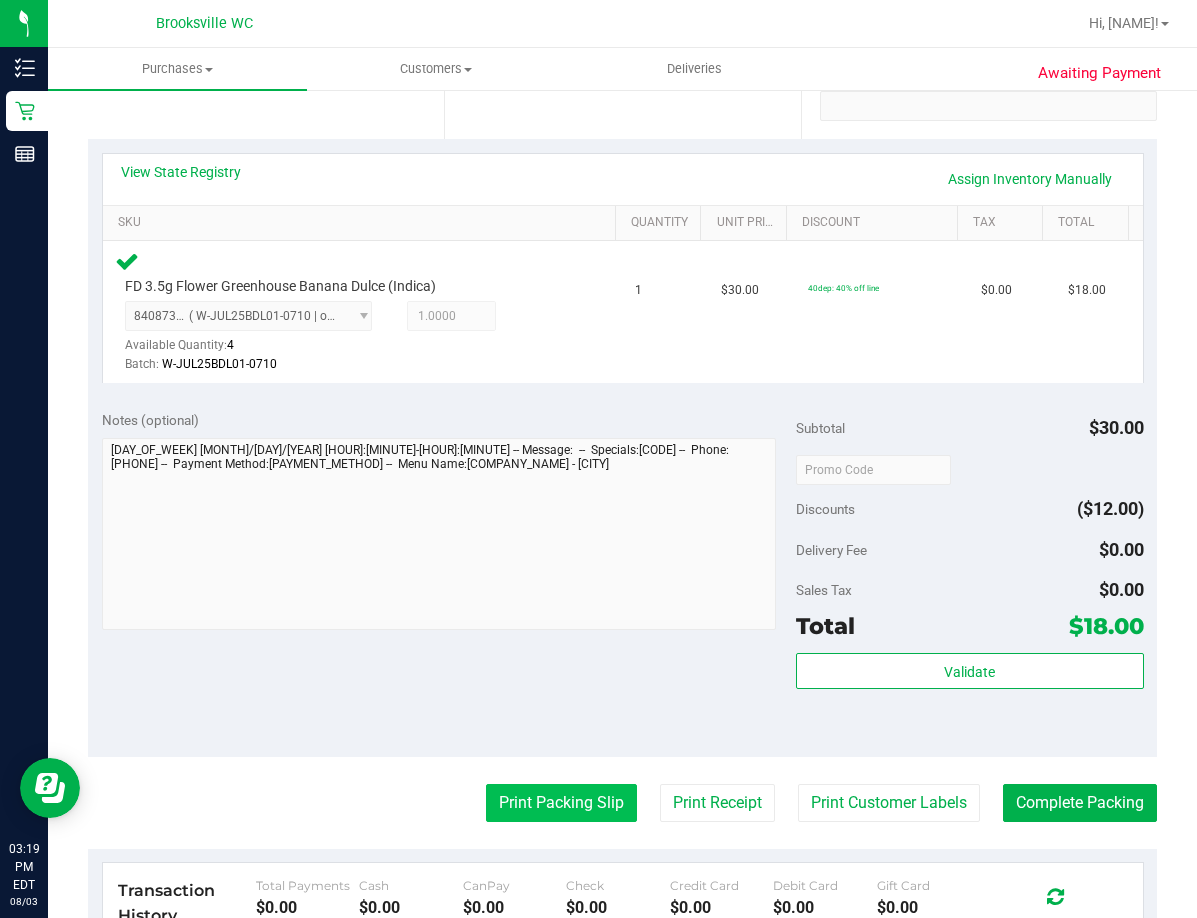 click on "Print Packing Slip" at bounding box center (561, 803) 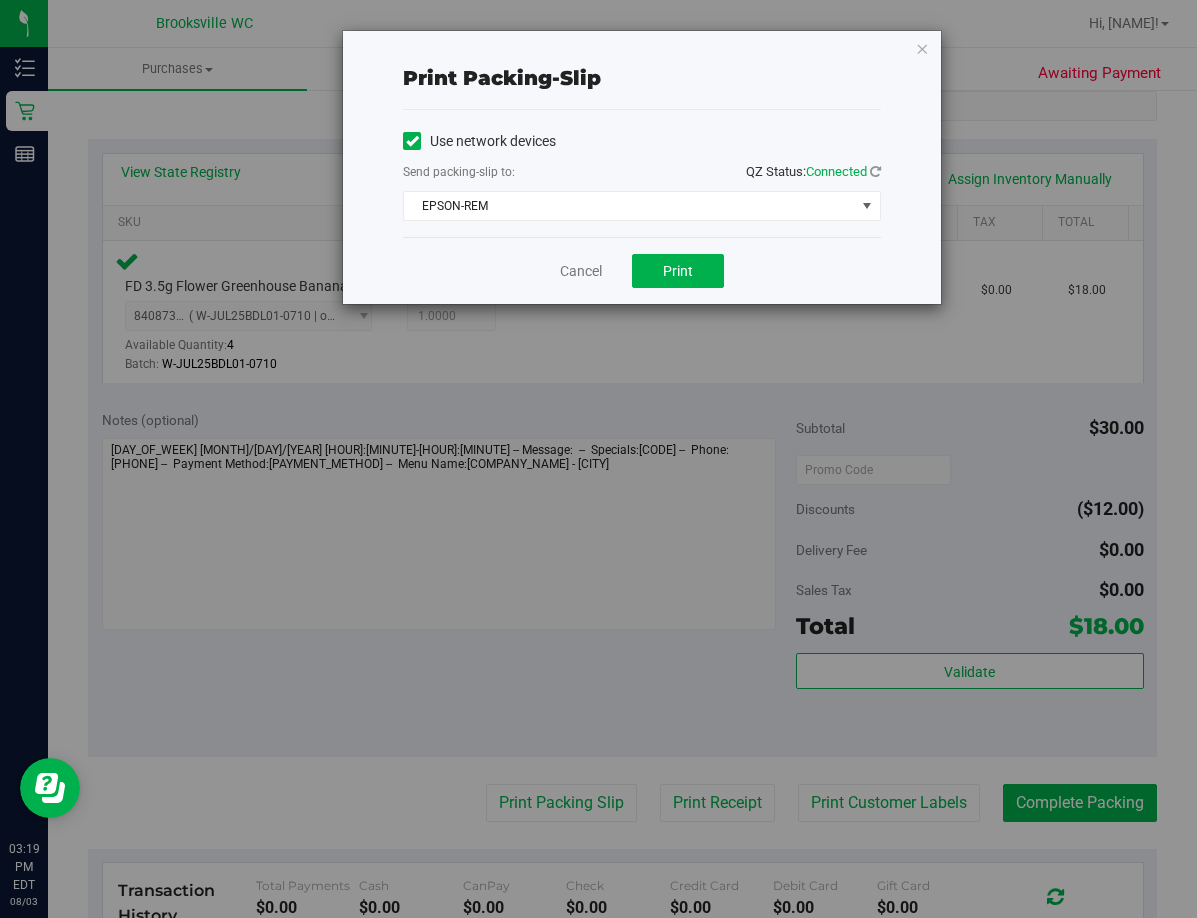 click on "Cancel
Print" at bounding box center (642, 270) 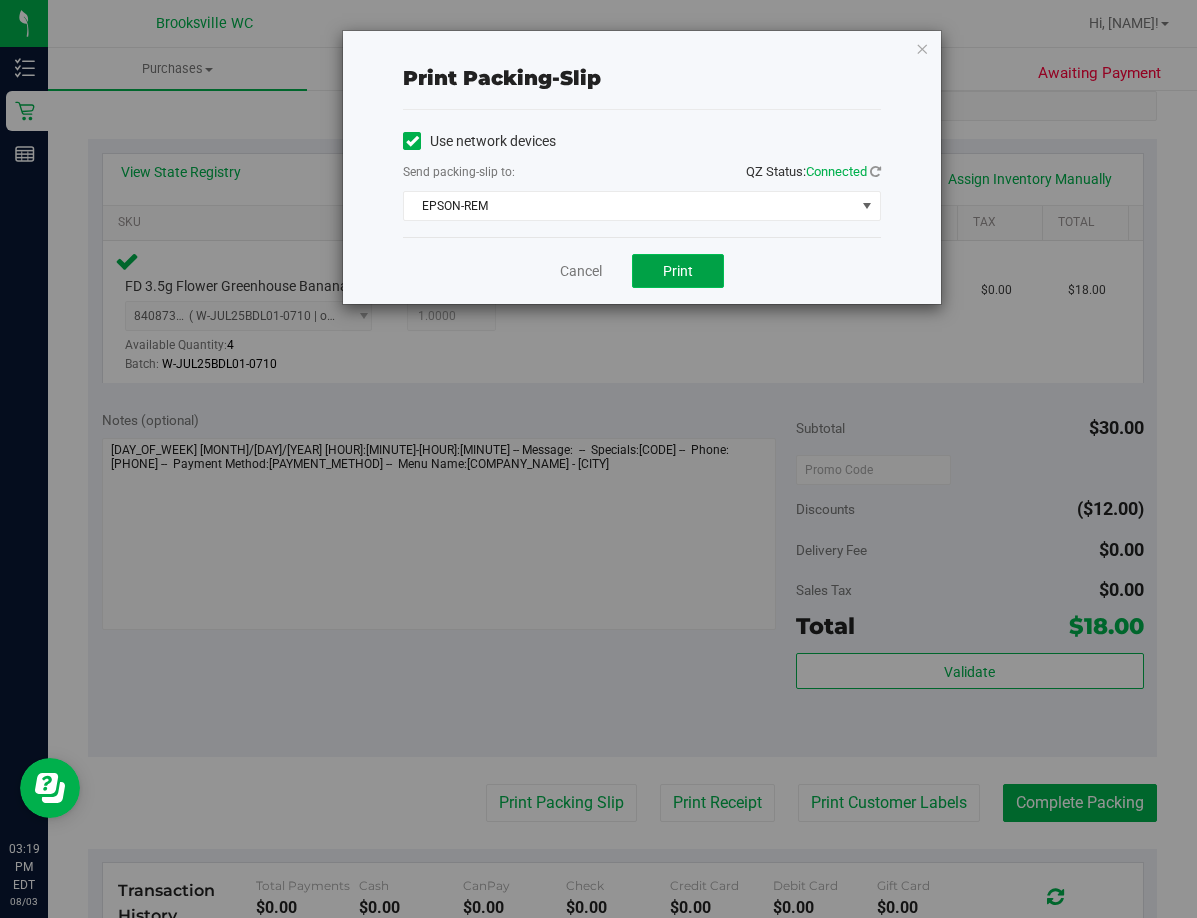 click on "Print" at bounding box center [678, 271] 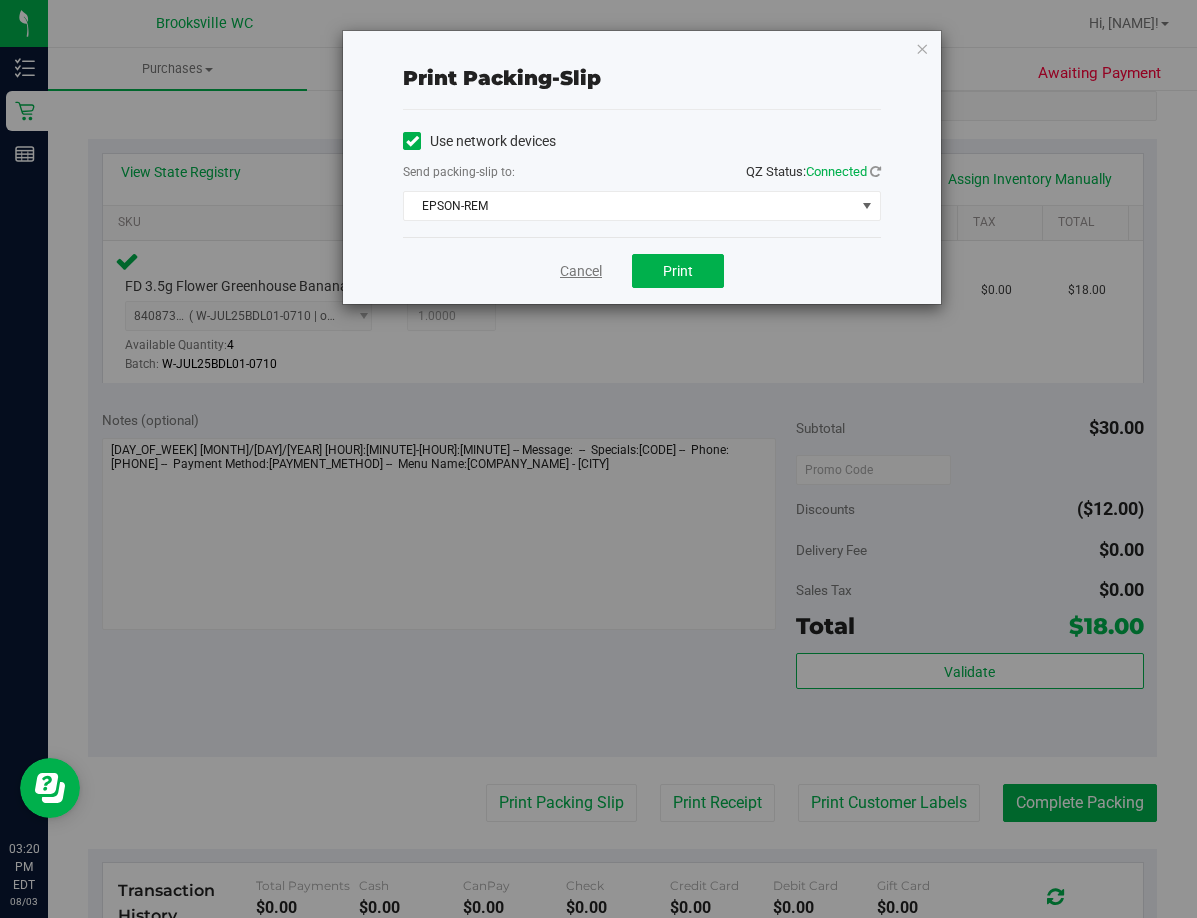 click on "Cancel" at bounding box center (581, 271) 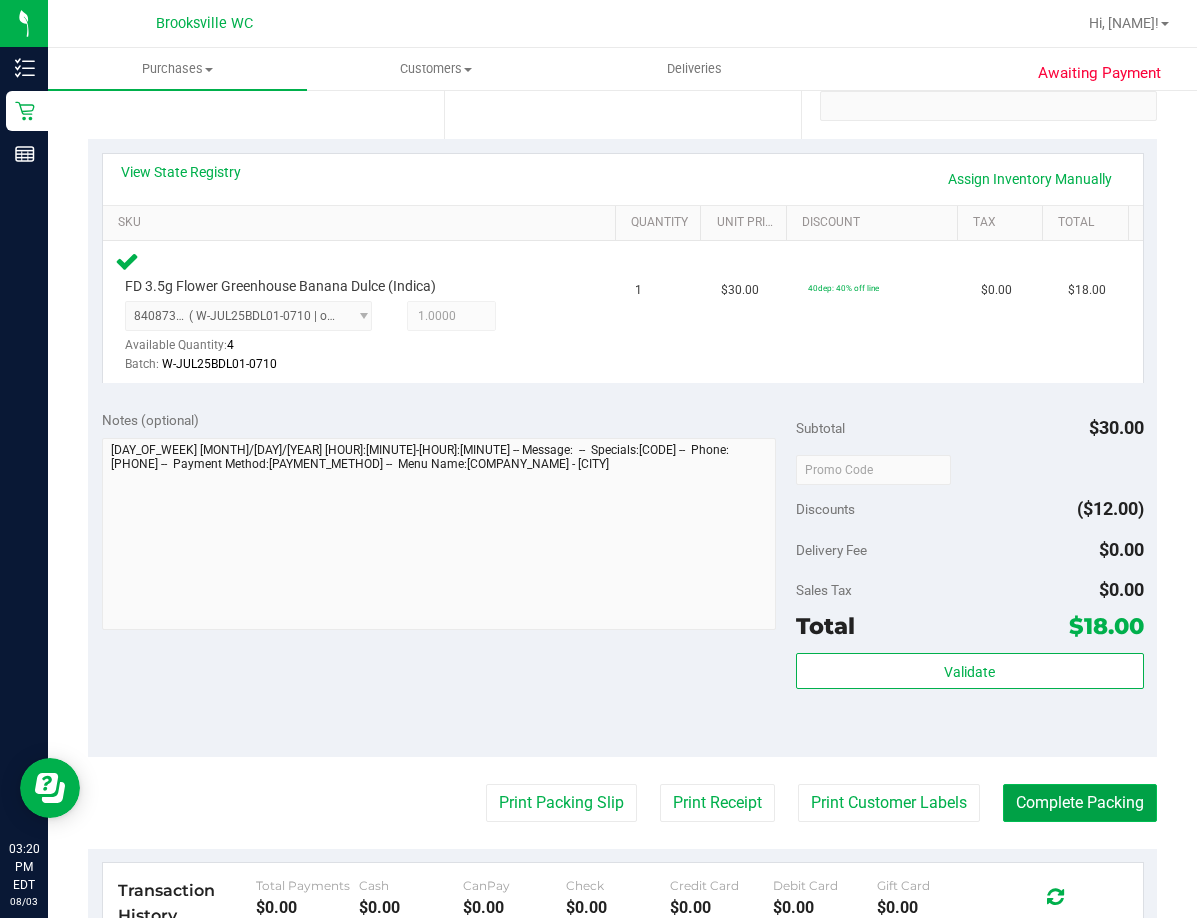 click on "Complete Packing" at bounding box center [1080, 803] 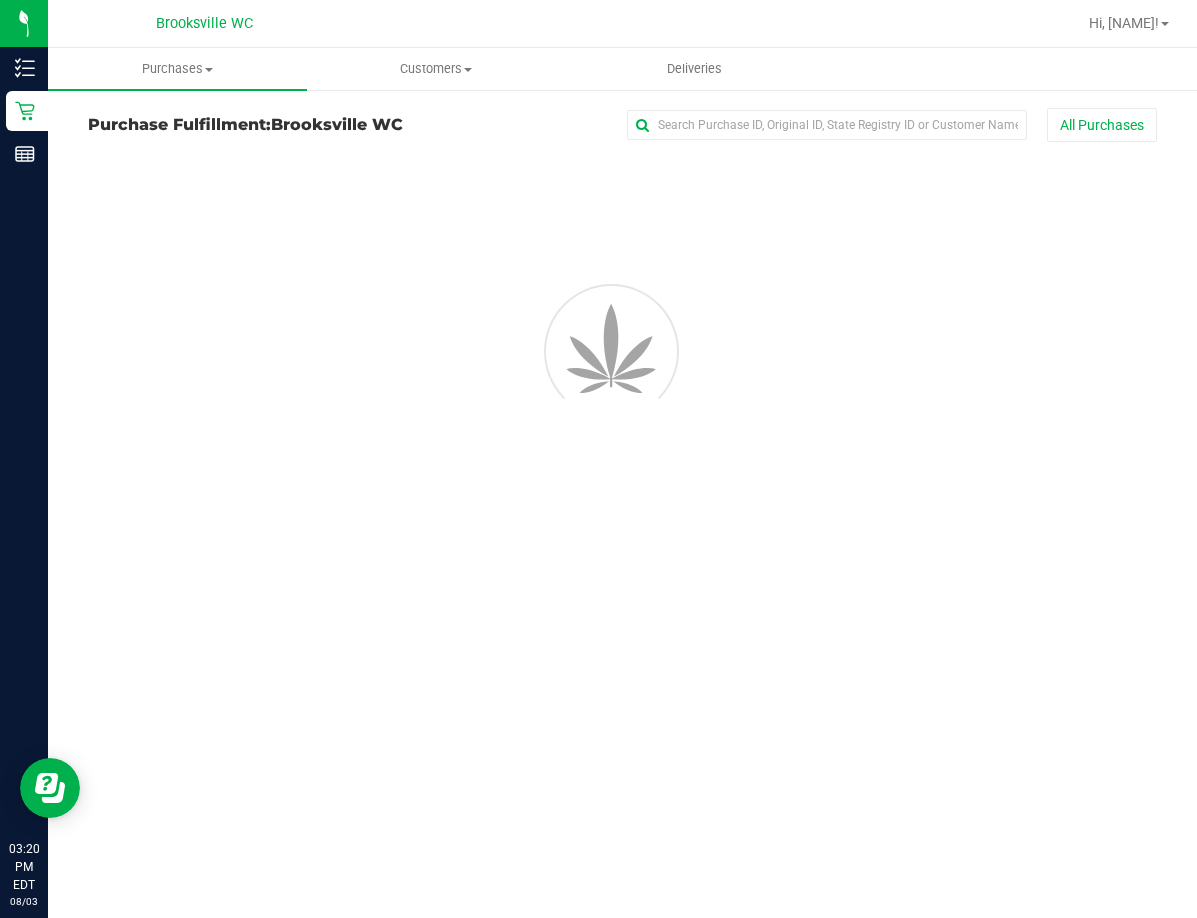 scroll, scrollTop: 0, scrollLeft: 0, axis: both 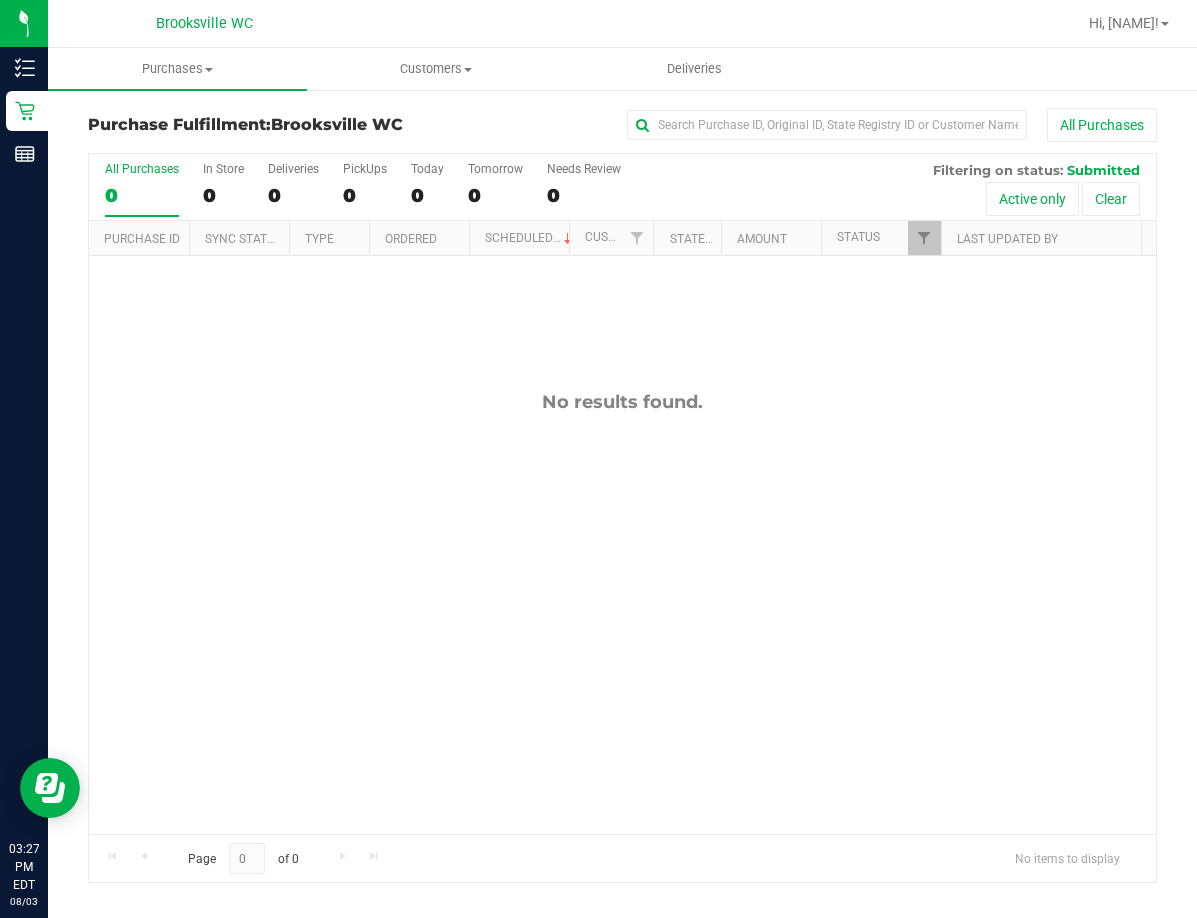 click on "No results found." at bounding box center [622, 402] 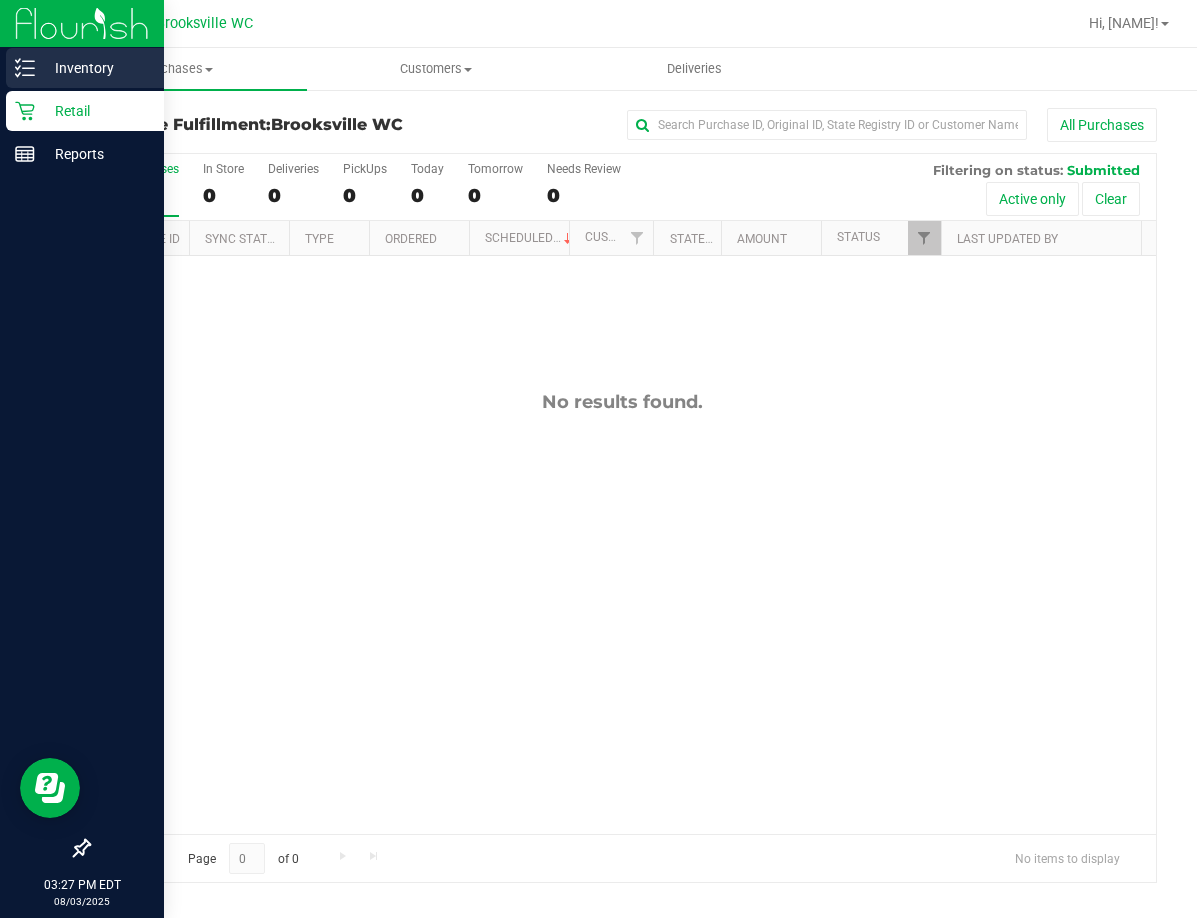 click 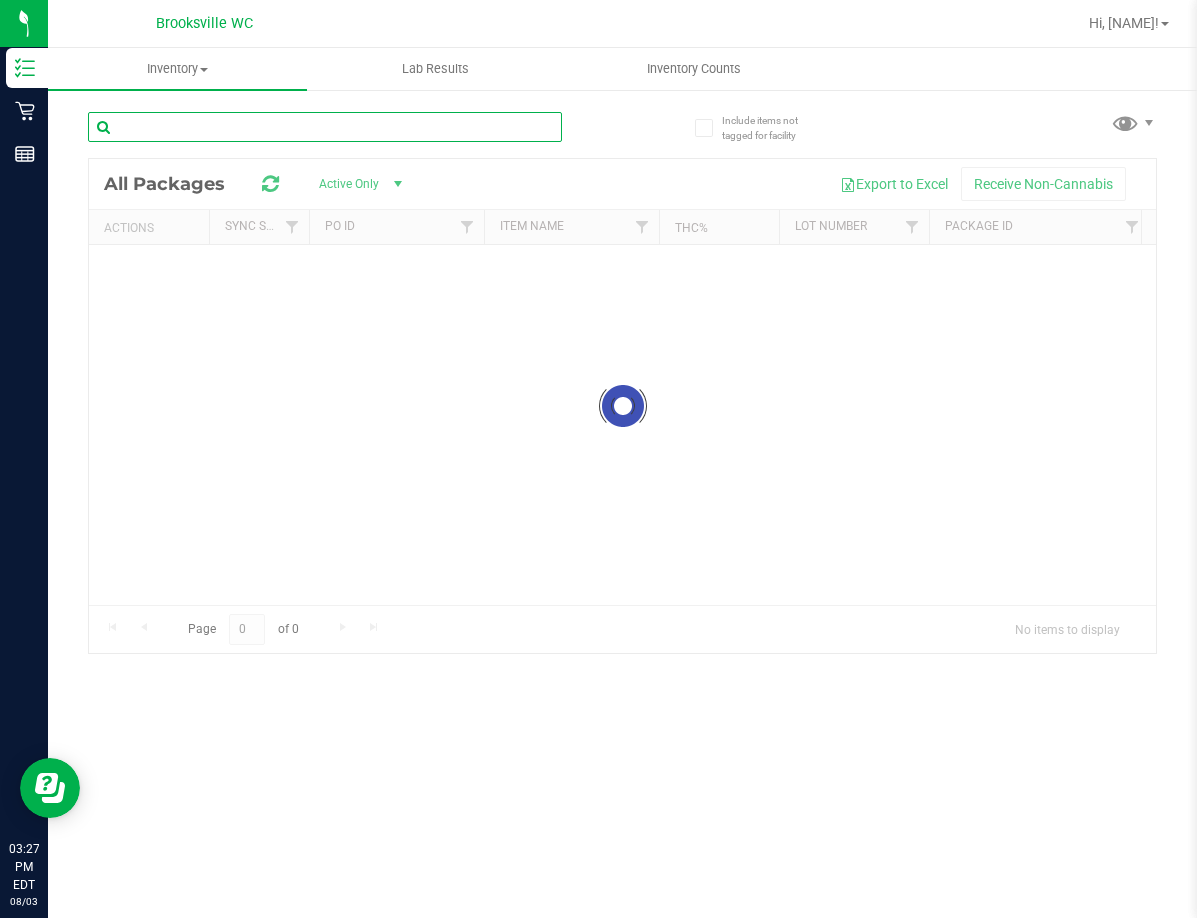 click at bounding box center (325, 127) 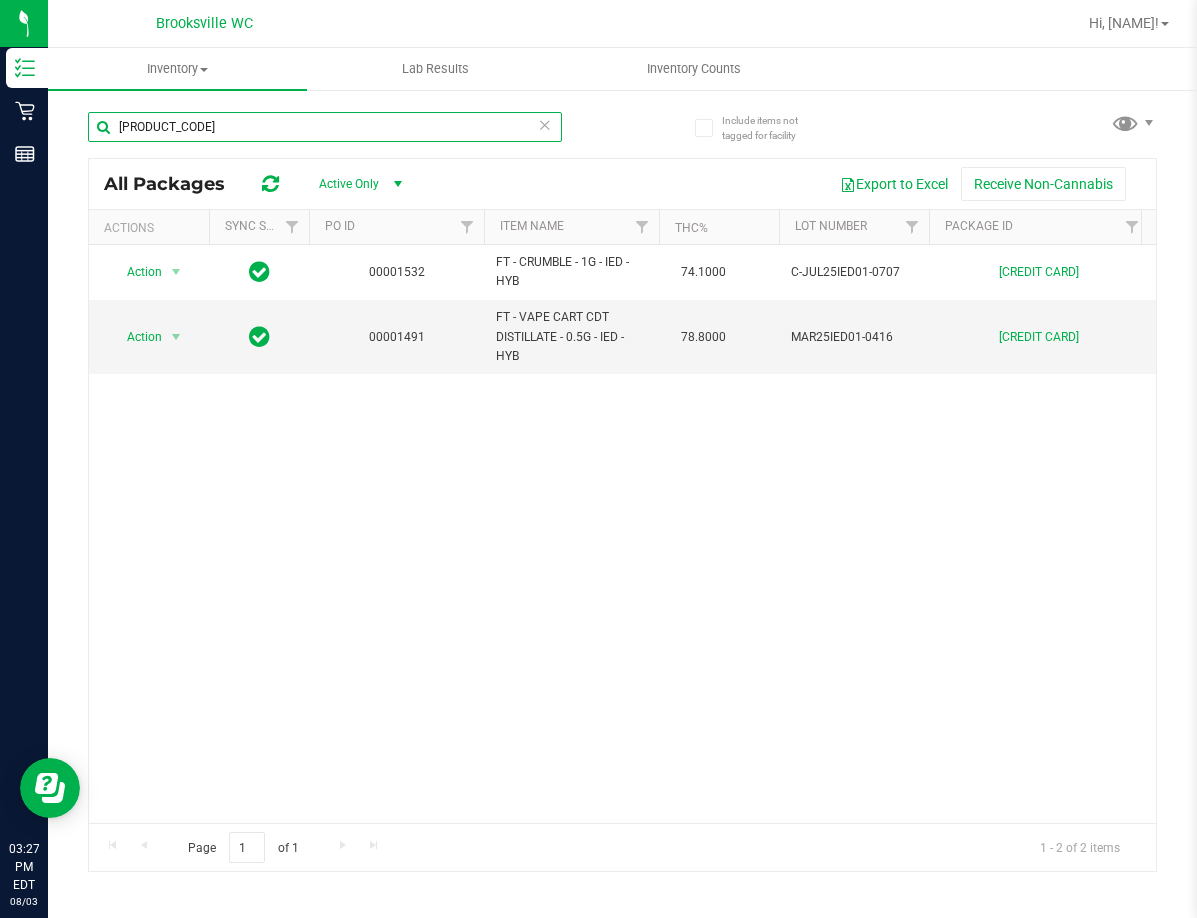 click on "[PRODUCT_CODE]" at bounding box center (325, 127) 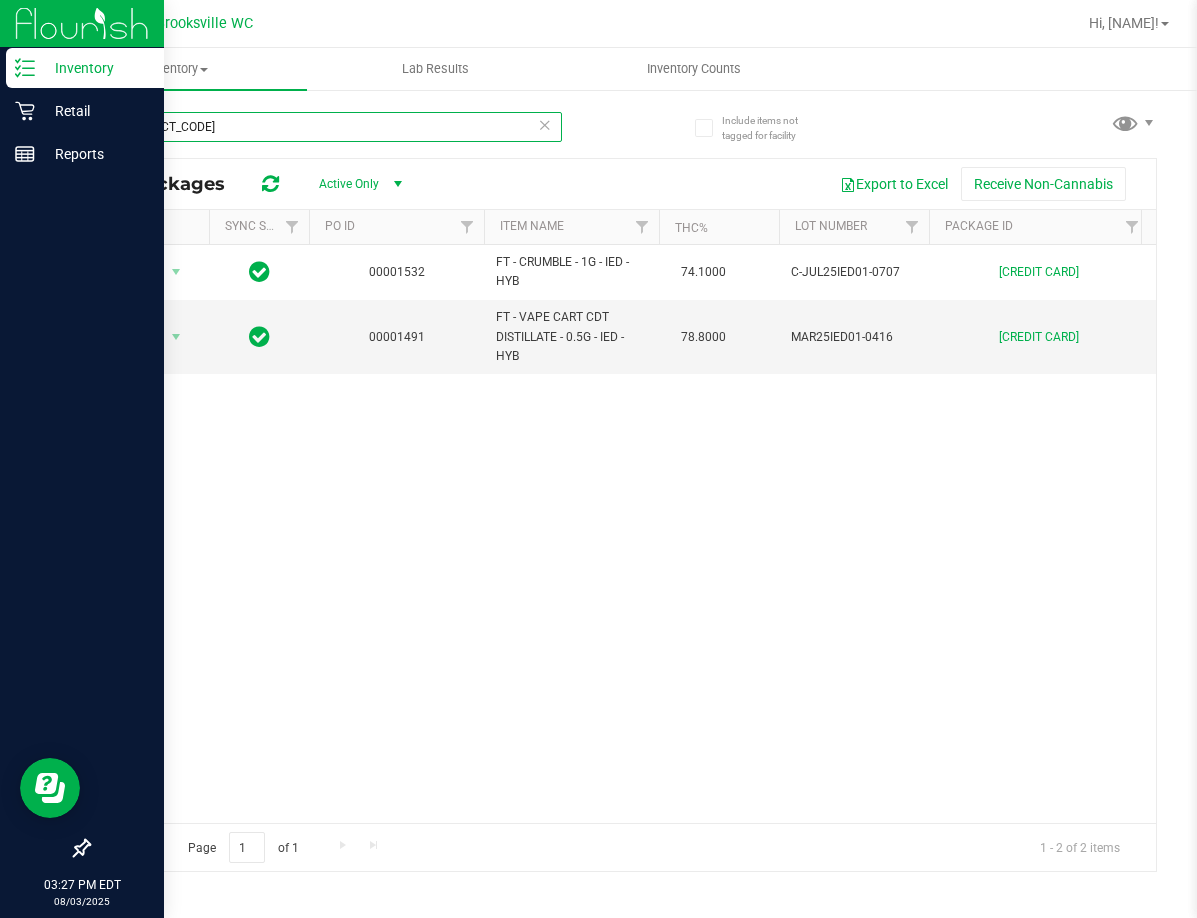 type on "[PRODUCT_CODE]" 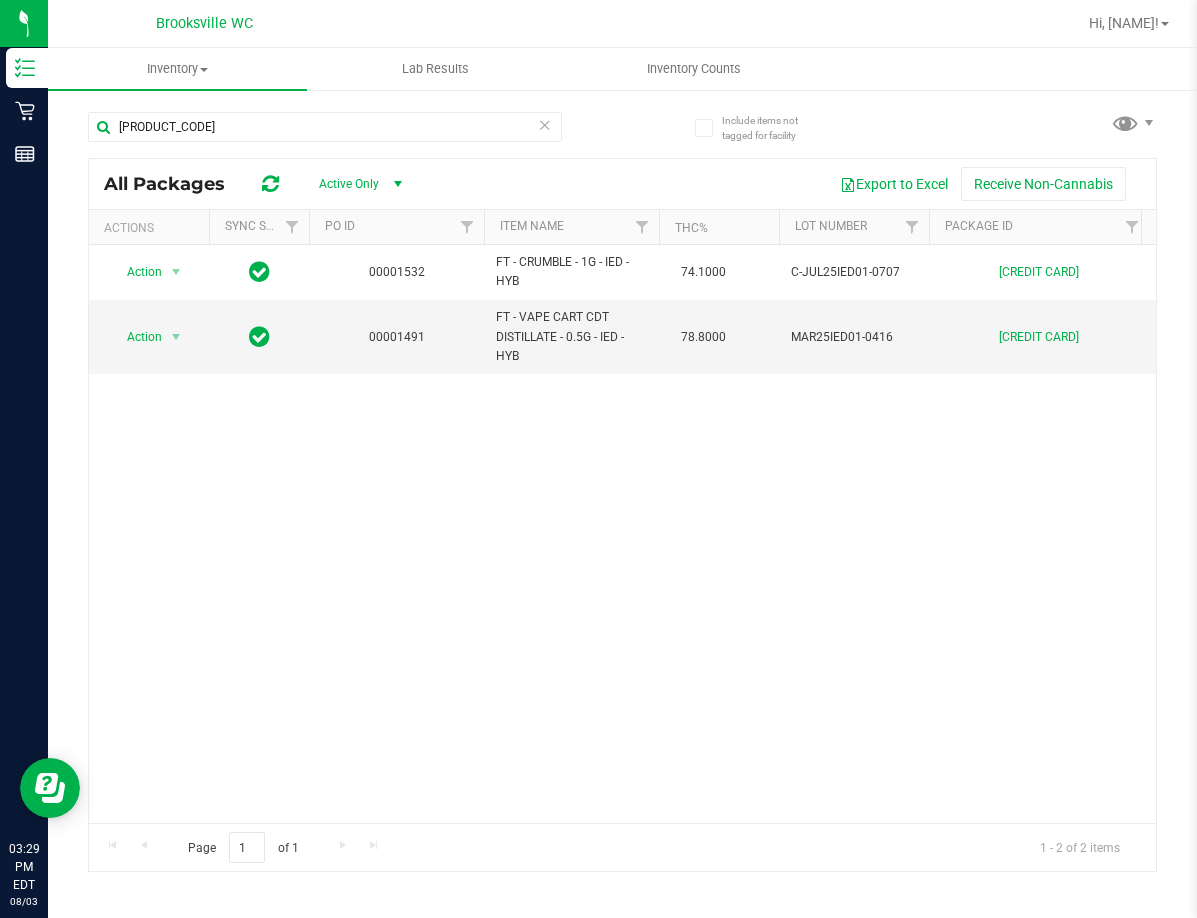 click on "Action Action Global inventory Package audit log Print package label Print product labels
[NUMBER]
[PRODUCT_NAME] - [PRODUCT_NAME] - [QUANTITY]G - [PRODUCT_CODE] - [PRODUCT_CODE]
[PRICE]
[PRODUCT_CODE]
[CREDIT CARD]
[PRODUCT_CODE]
[NUMBER]
[NUMBER]
[NUMBER]
[MONTH] [DAY], [YEAR] [HOUR]:[MINUTE]:[SECOND] [TIMEZONE]
[EMAIL]
[PRODUCT_NAME] - [PRODUCT_NAME] - [QUANTITY]G - [PRODUCT_CODE] - [PRODUCT_CODE]
[PRICE]
Pass
[PRODUCT_TYPE]
[PRODUCT_TYPE]
Ice Cold" at bounding box center (622, 534) 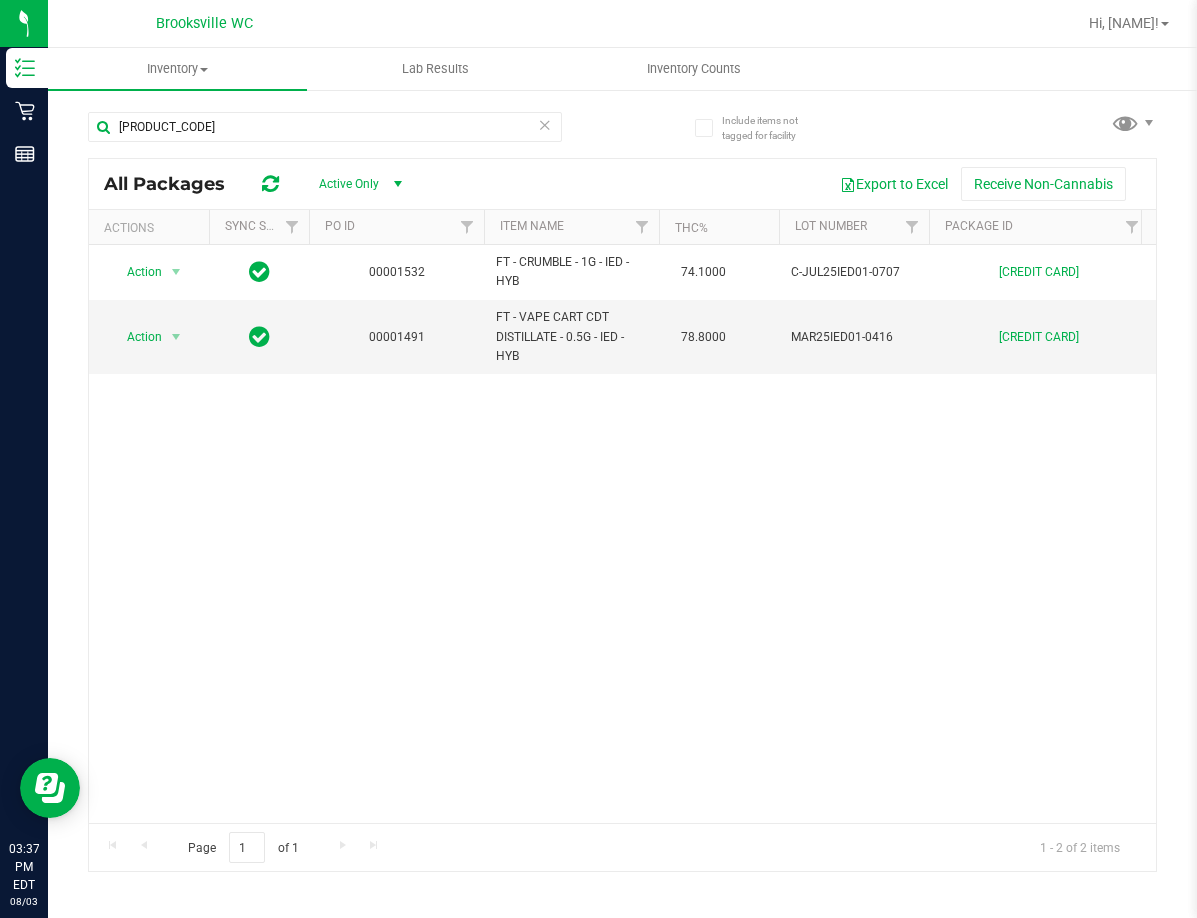 click on "Action Action Global inventory Package audit log Print package label Print product labels
[NUMBER]
[PRODUCT_NAME] - [PRODUCT_NAME] - [QUANTITY]G - [PRODUCT_CODE] - [PRODUCT_CODE]
[PRICE]
[PRODUCT_CODE]
[CREDIT CARD]
[PRODUCT_CODE]
[NUMBER]
[NUMBER]
[NUMBER]
[MONTH] [DAY], [YEAR] [HOUR]:[MINUTE]:[SECOND] [TIMEZONE]
[EMAIL]
[PRODUCT_NAME] - [PRODUCT_NAME] - [QUANTITY]G - [PRODUCT_CODE] - [PRODUCT_CODE]
[PRICE]
Pass
[PRODUCT_TYPE]
[PRODUCT_TYPE]
Ice Cold" at bounding box center [622, 534] 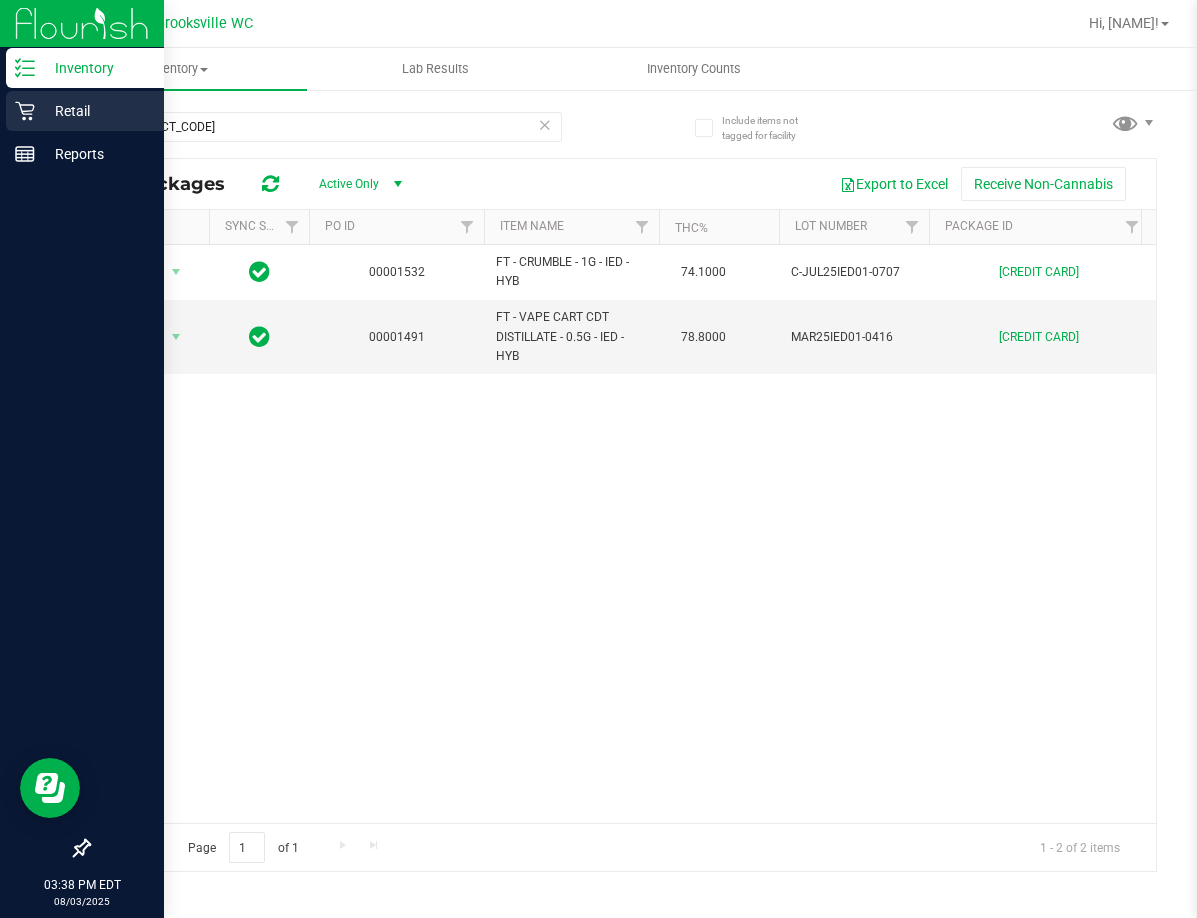click 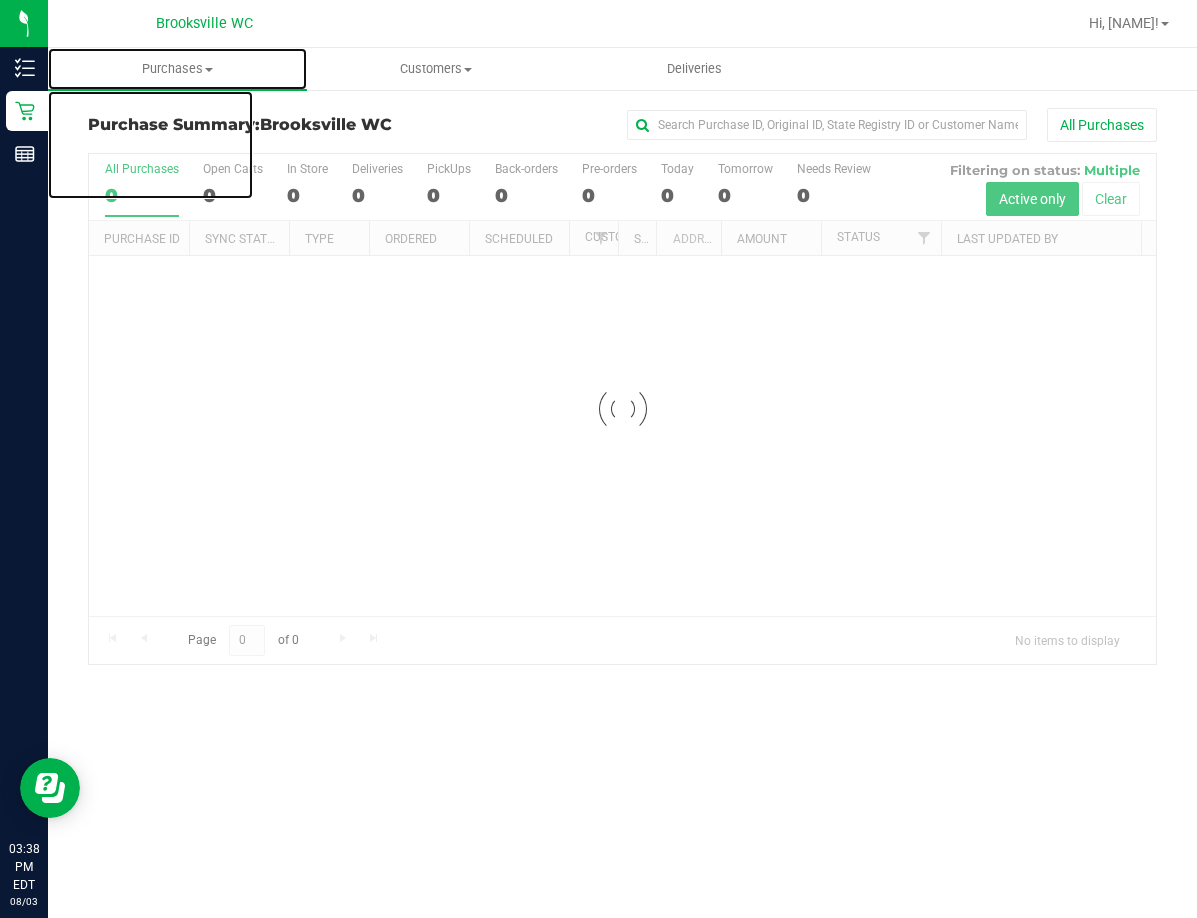 click on "Purchases" at bounding box center (177, 69) 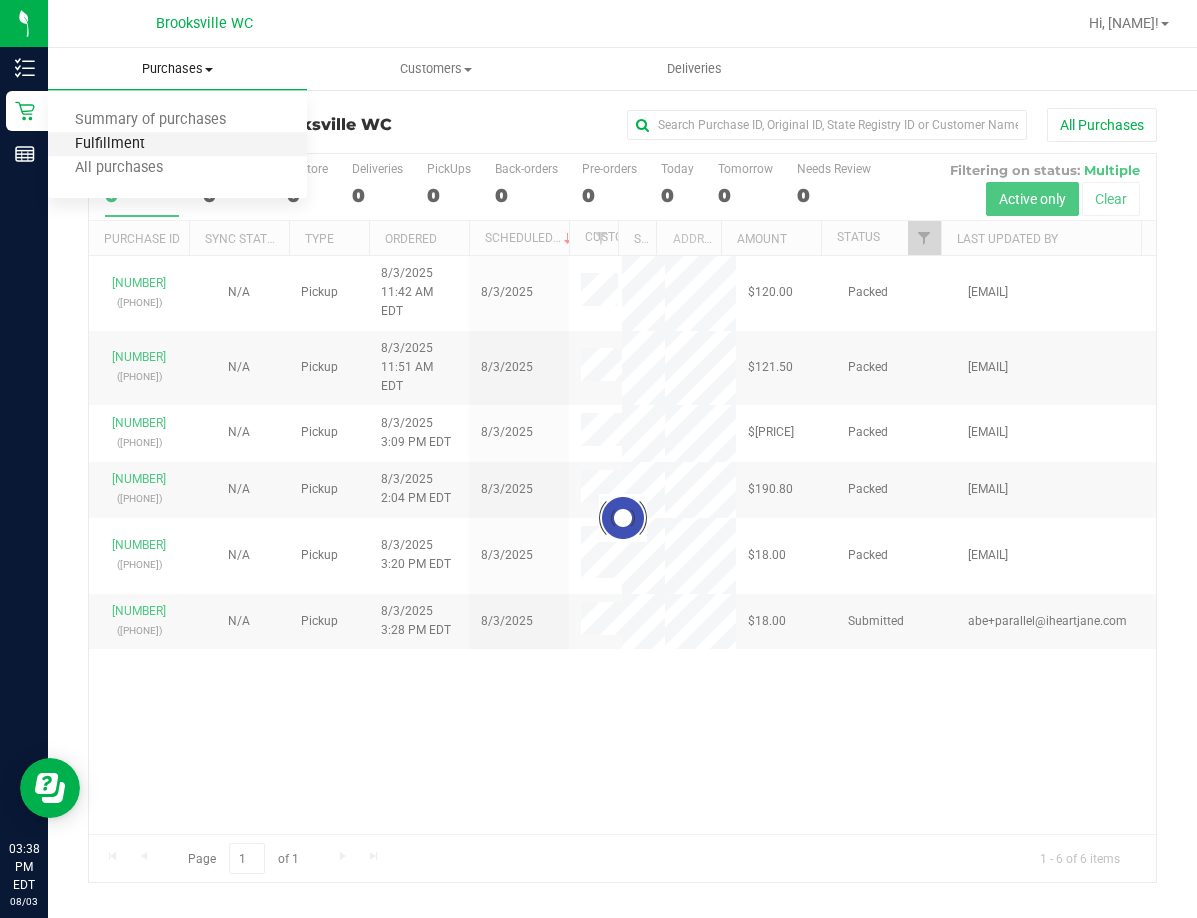 click on "Fulfillment" at bounding box center (110, 144) 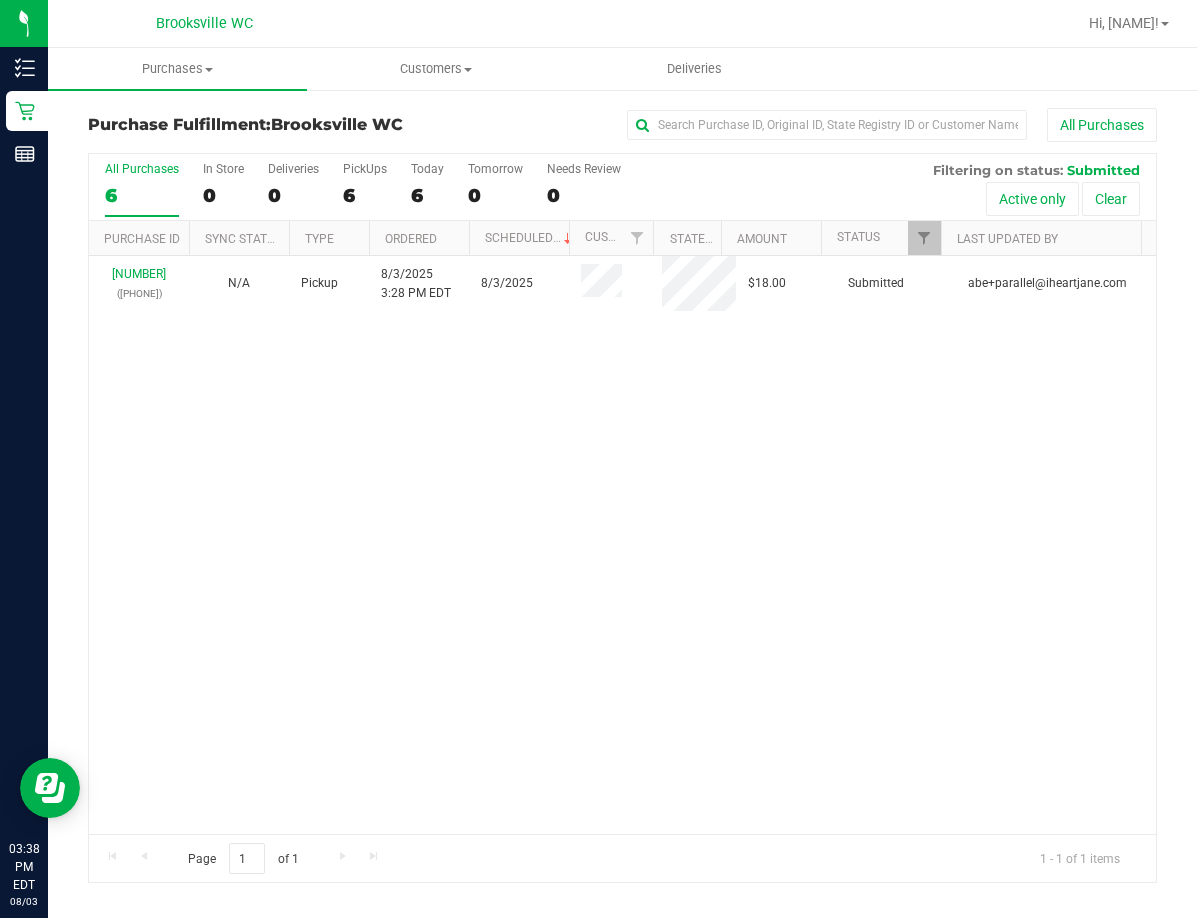 click on "[NUMBER]
([PHONE])
N/A
Pickup [MONTH]/[DAY]/[YEAR] [HOUR]:[MINUTE] [TIMEZONE] [MONTH]/[DAY]/[YEAR]
$[PRICE]
Submitted [EMAIL]" at bounding box center [622, 545] 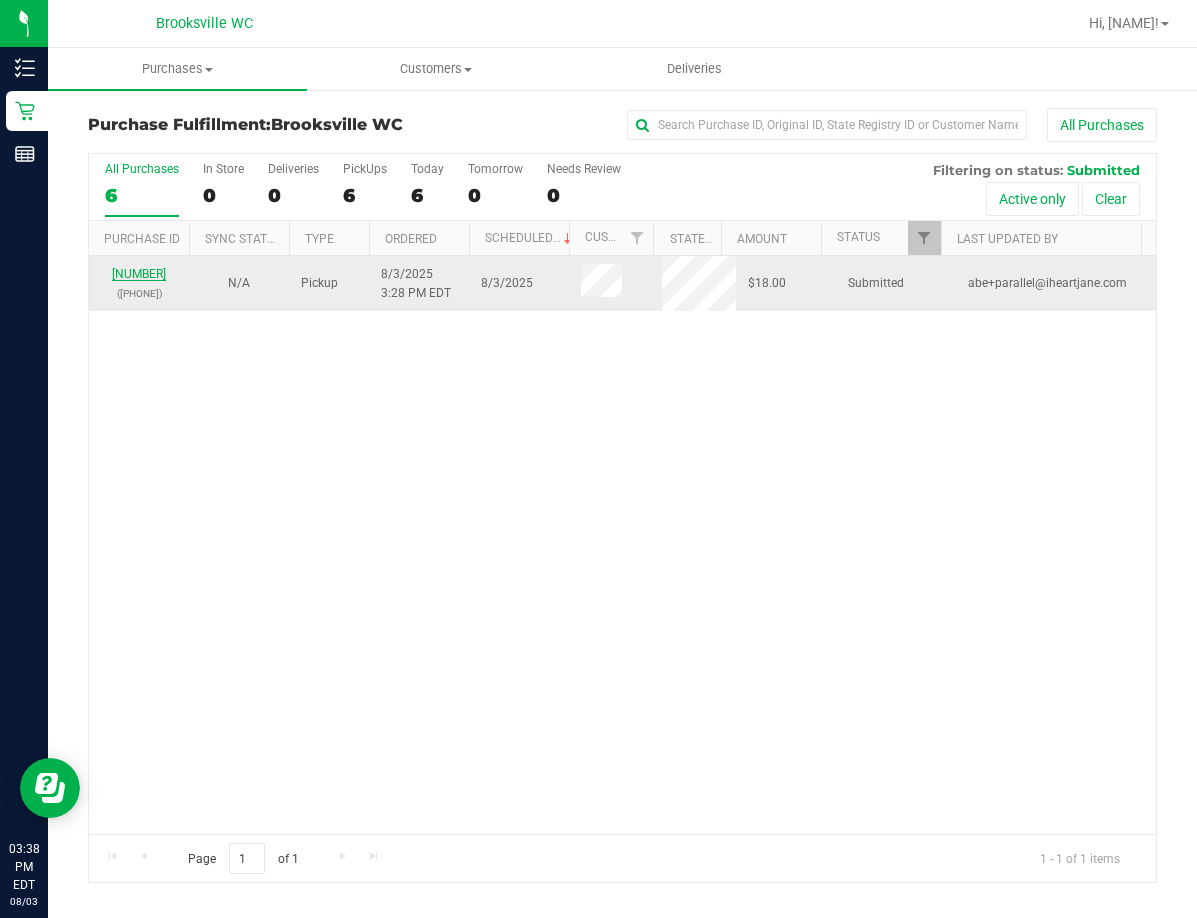 click on "[NUMBER]" at bounding box center [139, 274] 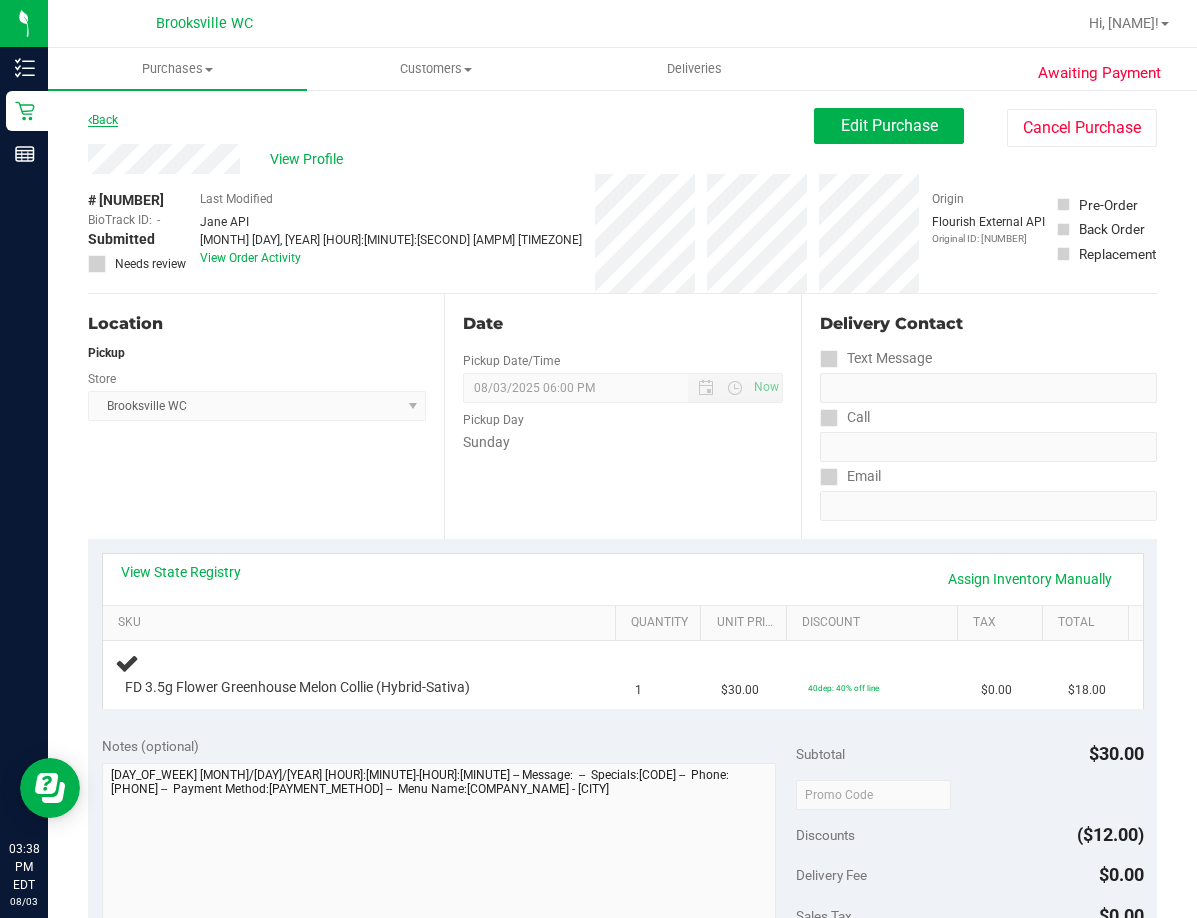 click on "Back" at bounding box center (103, 120) 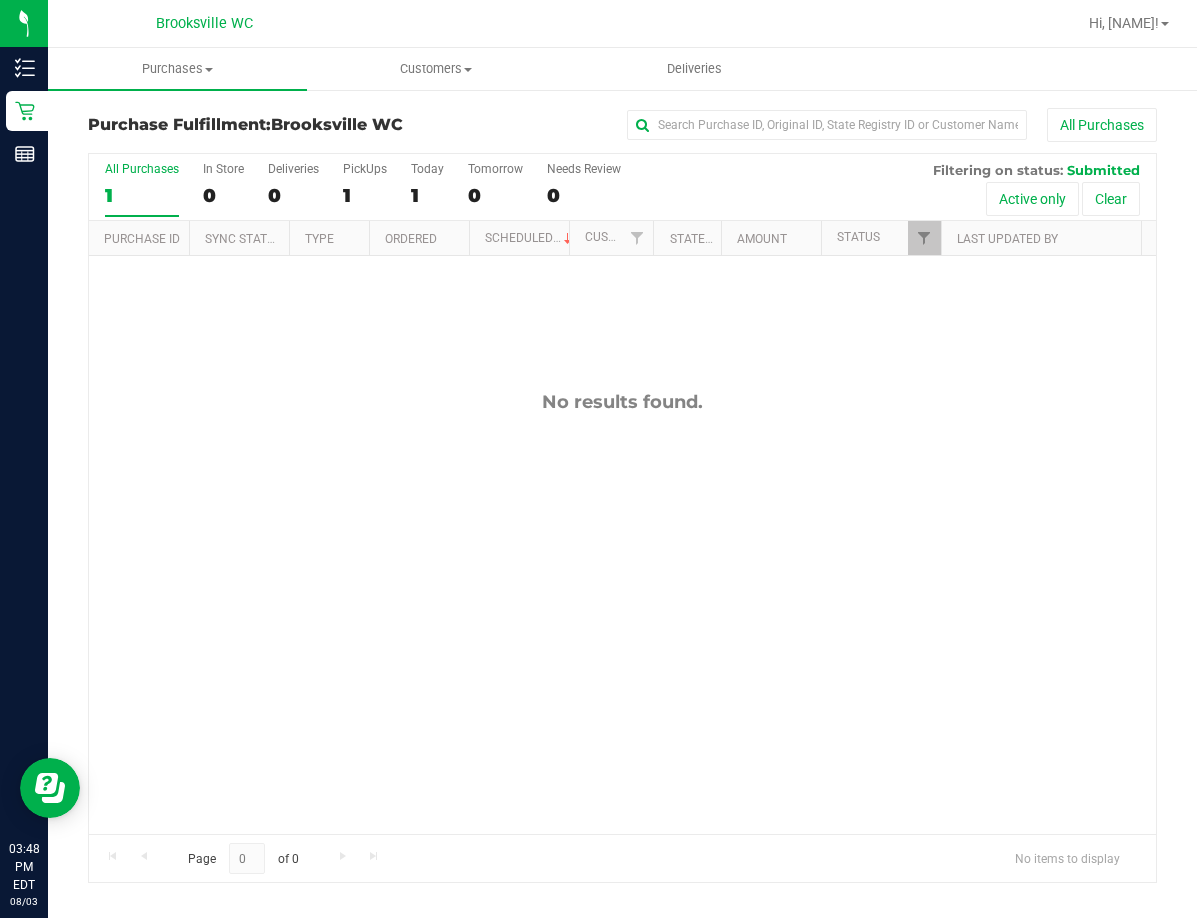 click on "No results found." at bounding box center (622, 612) 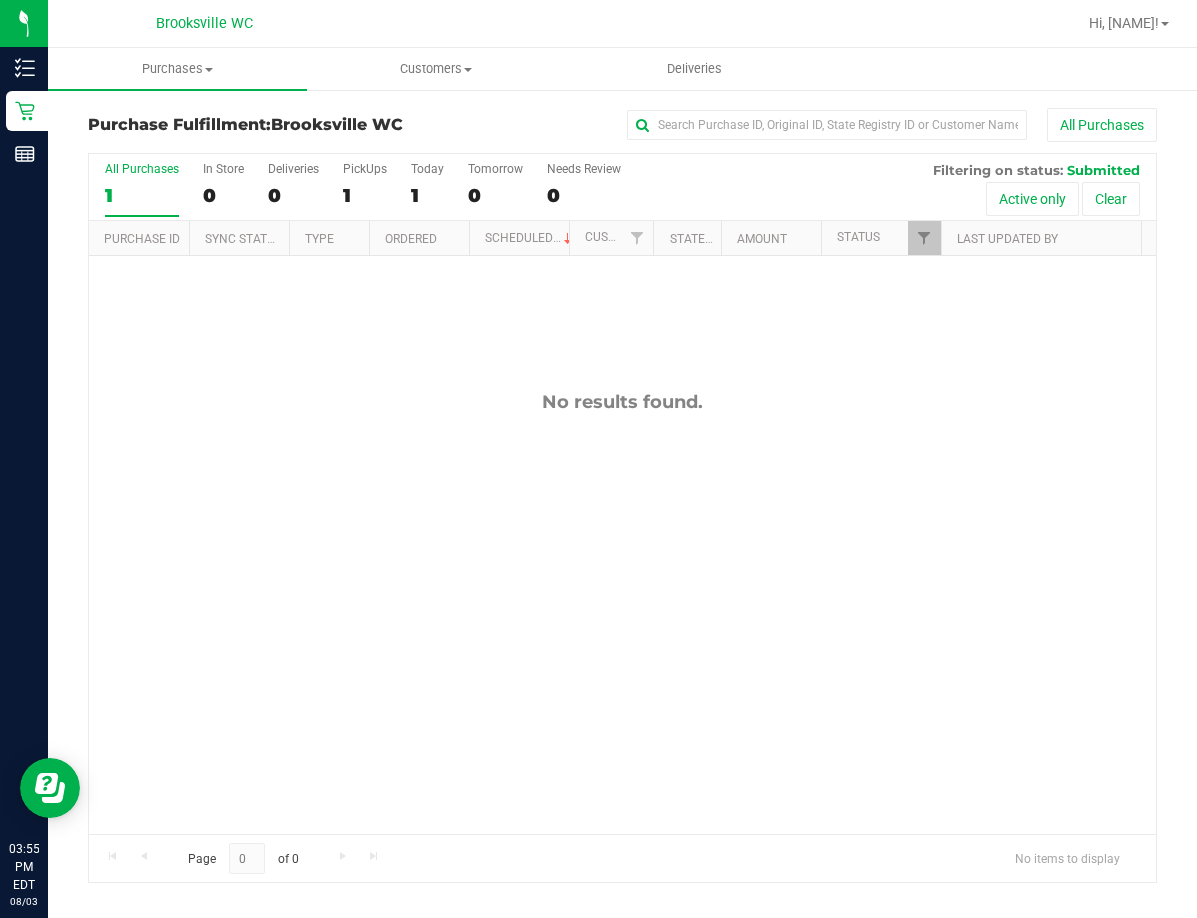 click on "No results found." at bounding box center (622, 612) 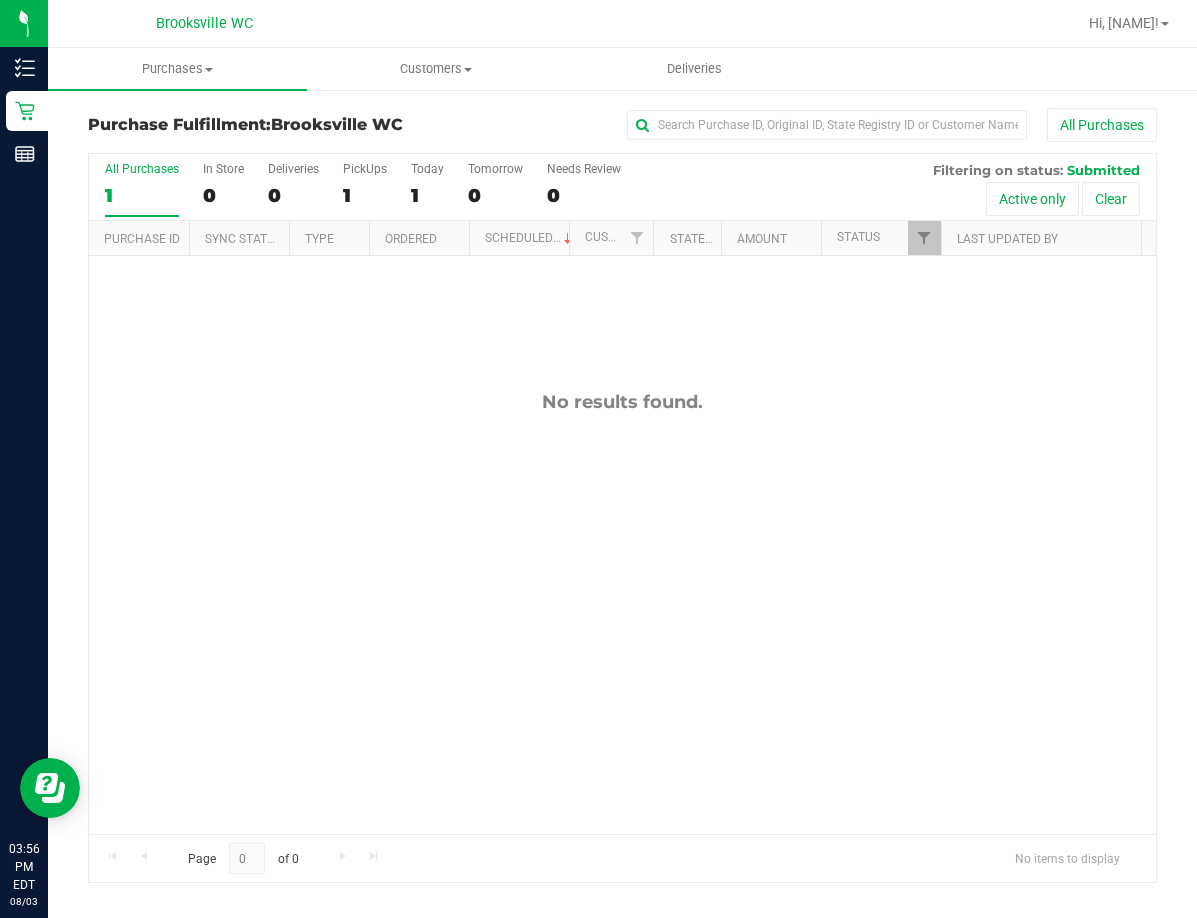click on "No results found." at bounding box center (622, 612) 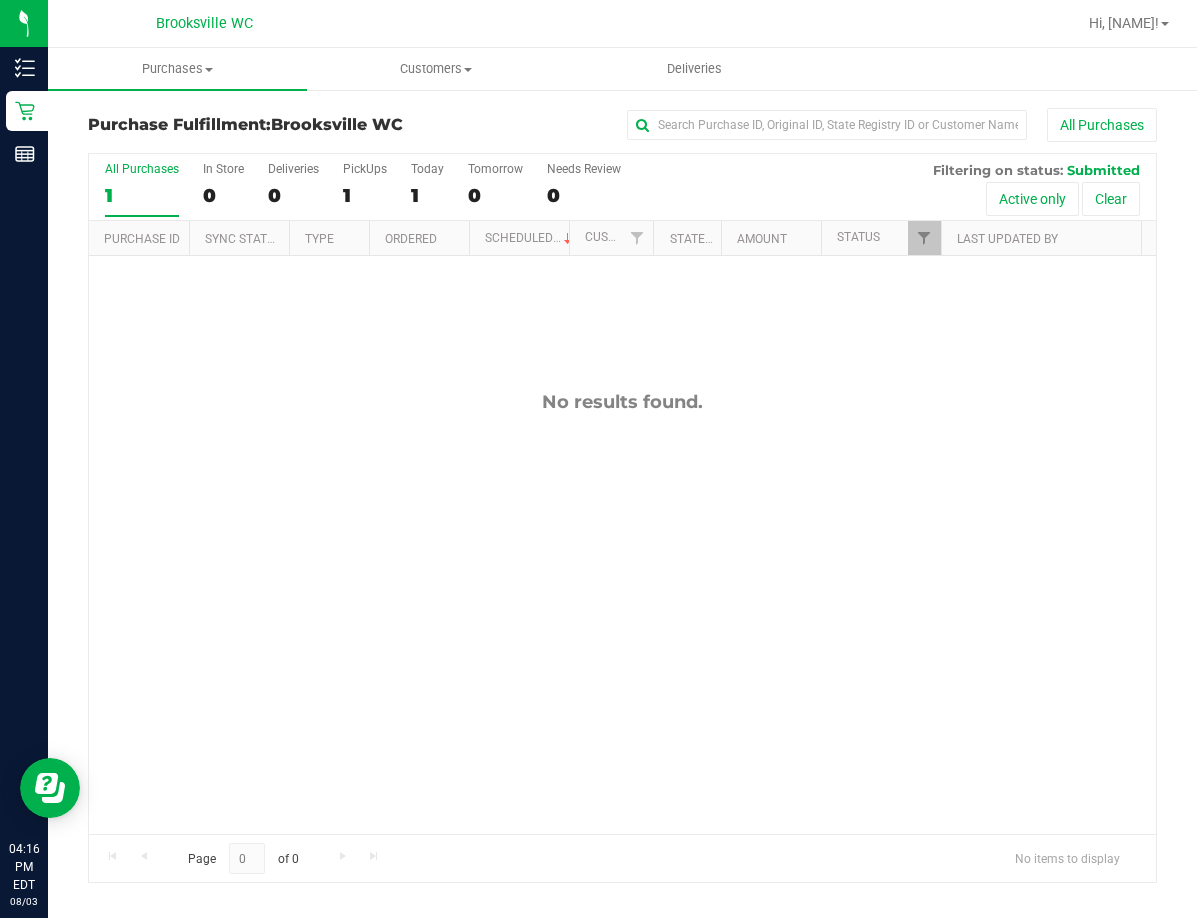 click on "No results found." at bounding box center (622, 612) 